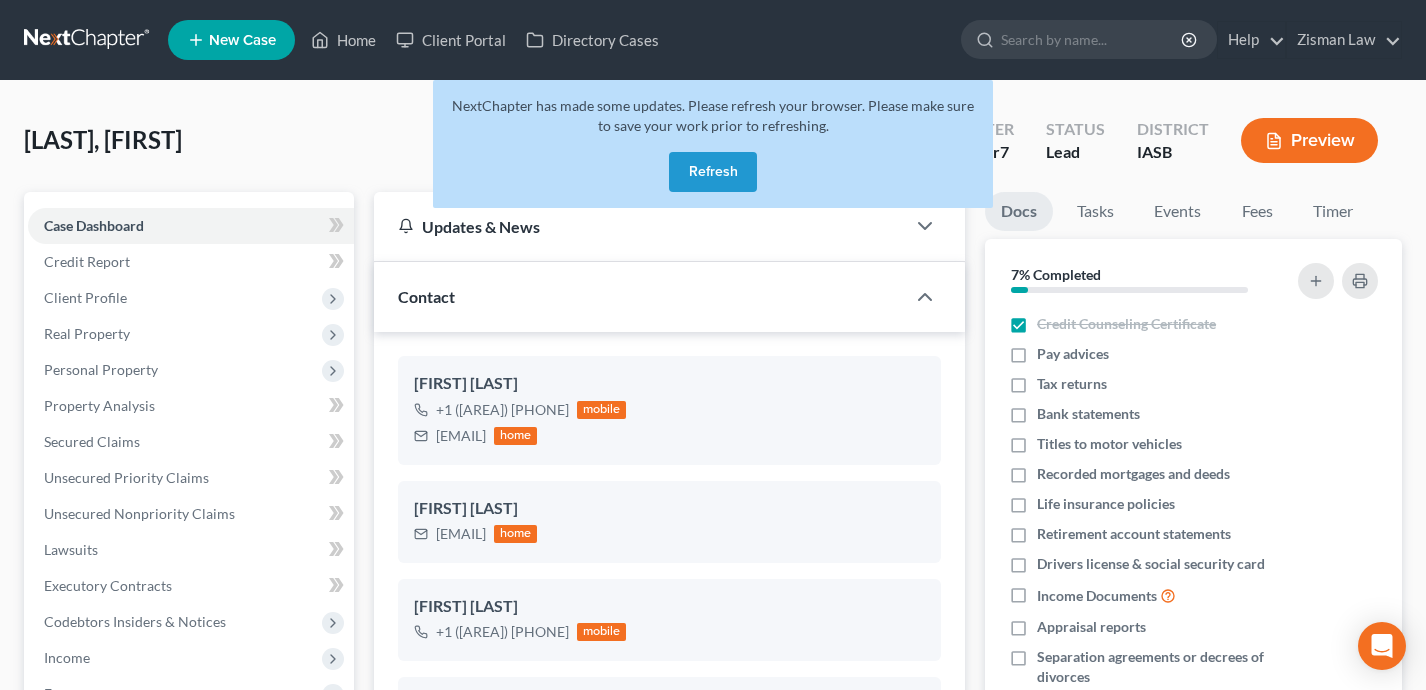 select on "0" 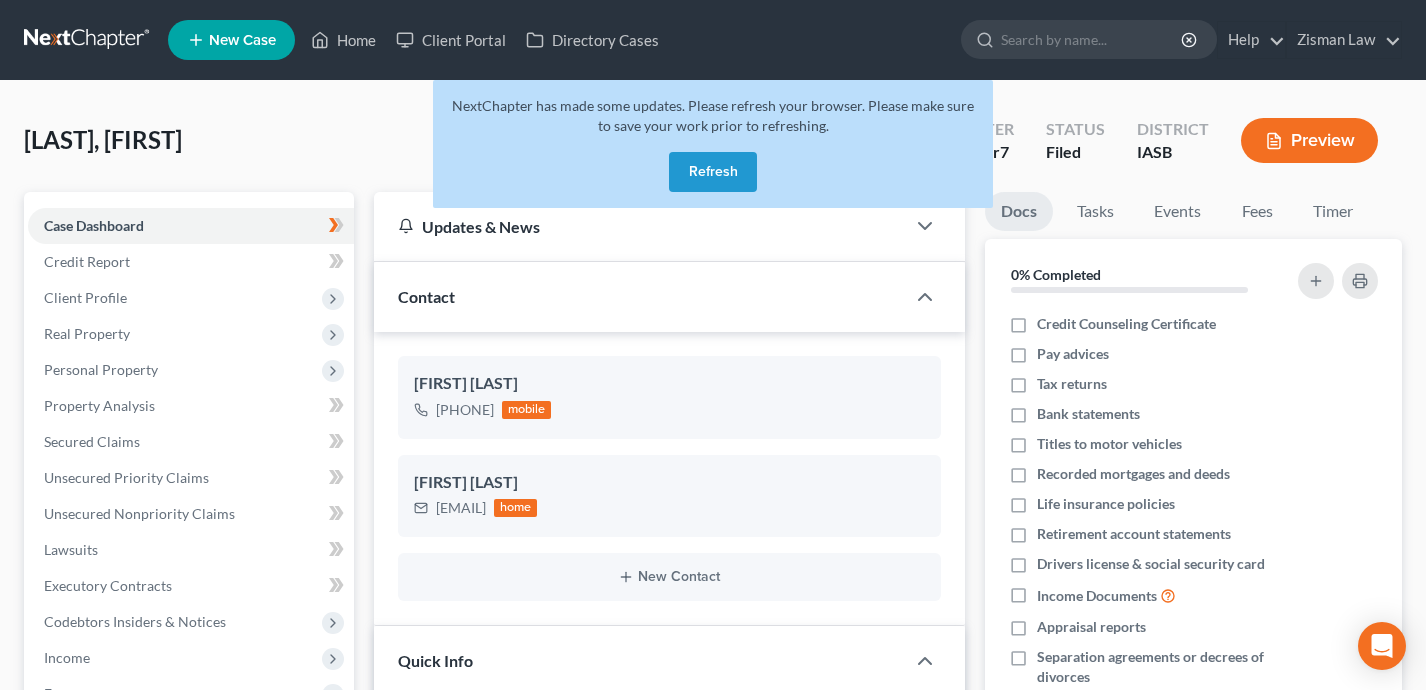 select on "6" 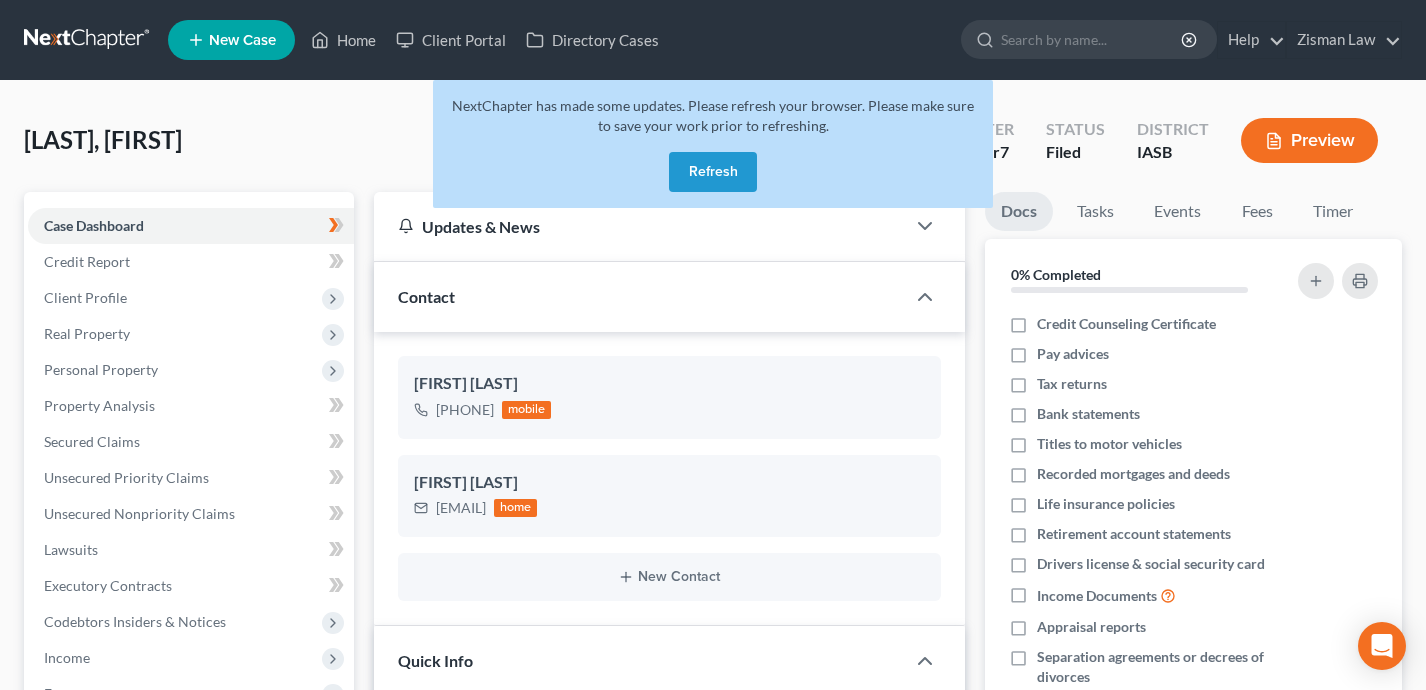 scroll, scrollTop: 0, scrollLeft: 0, axis: both 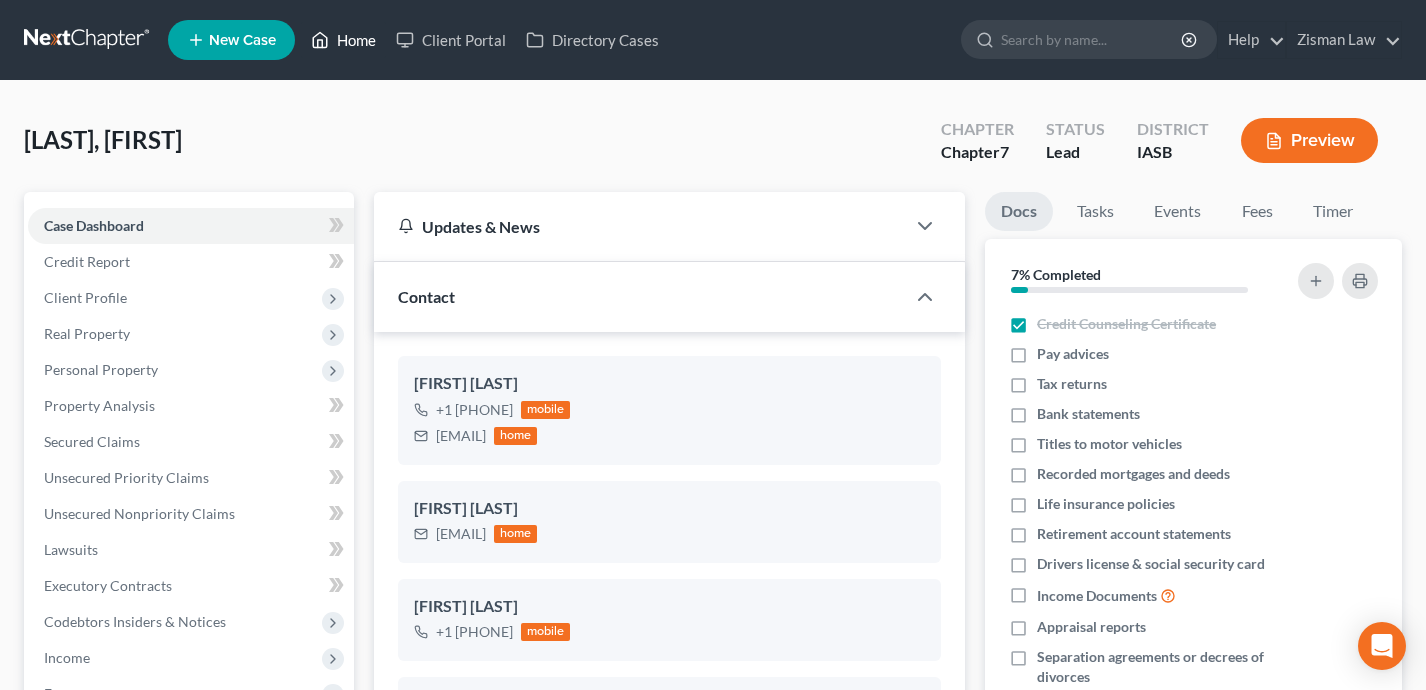 click on "Home" at bounding box center (343, 40) 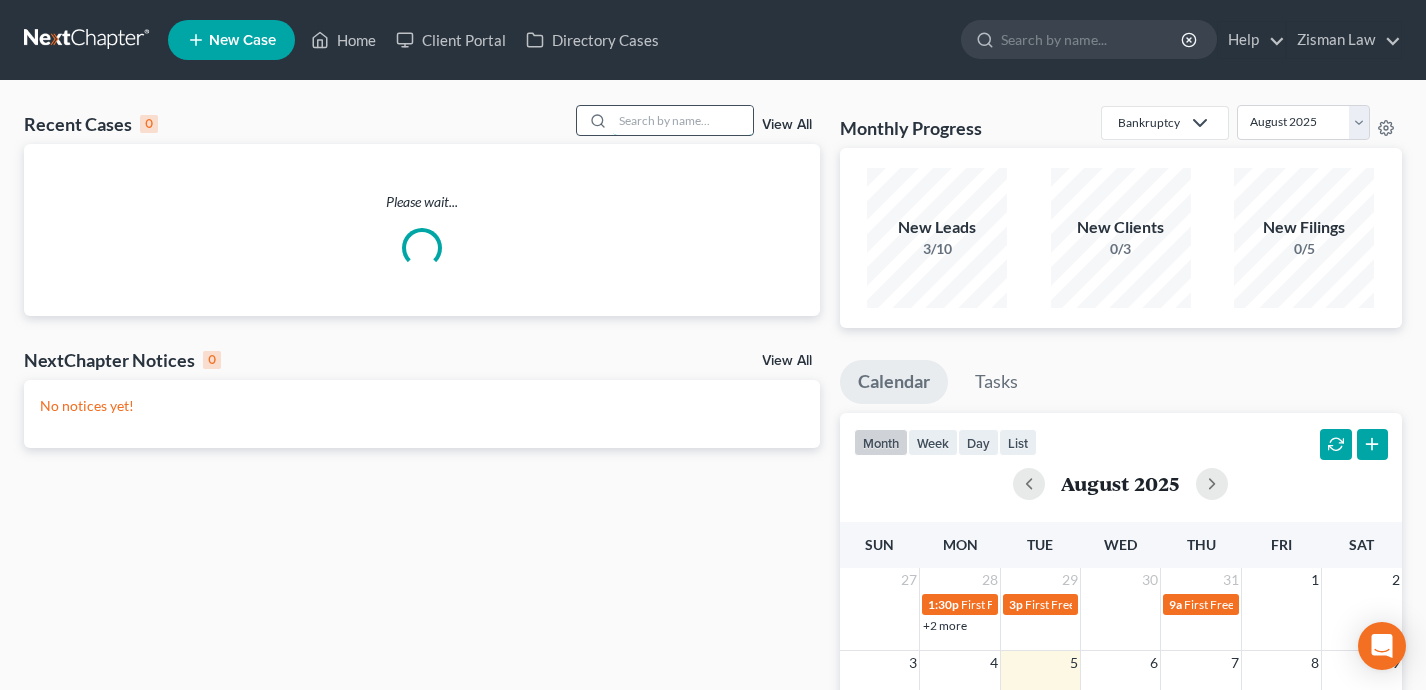 click at bounding box center (683, 120) 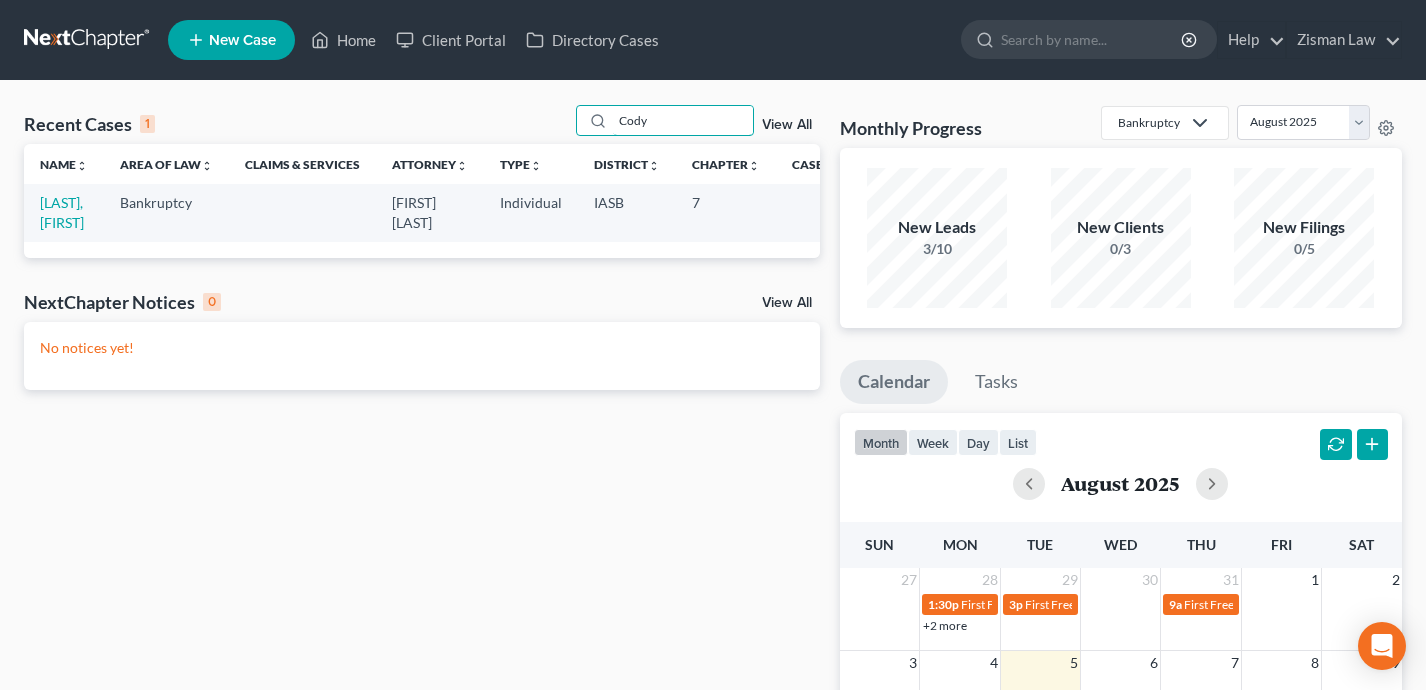 scroll, scrollTop: 1, scrollLeft: 0, axis: vertical 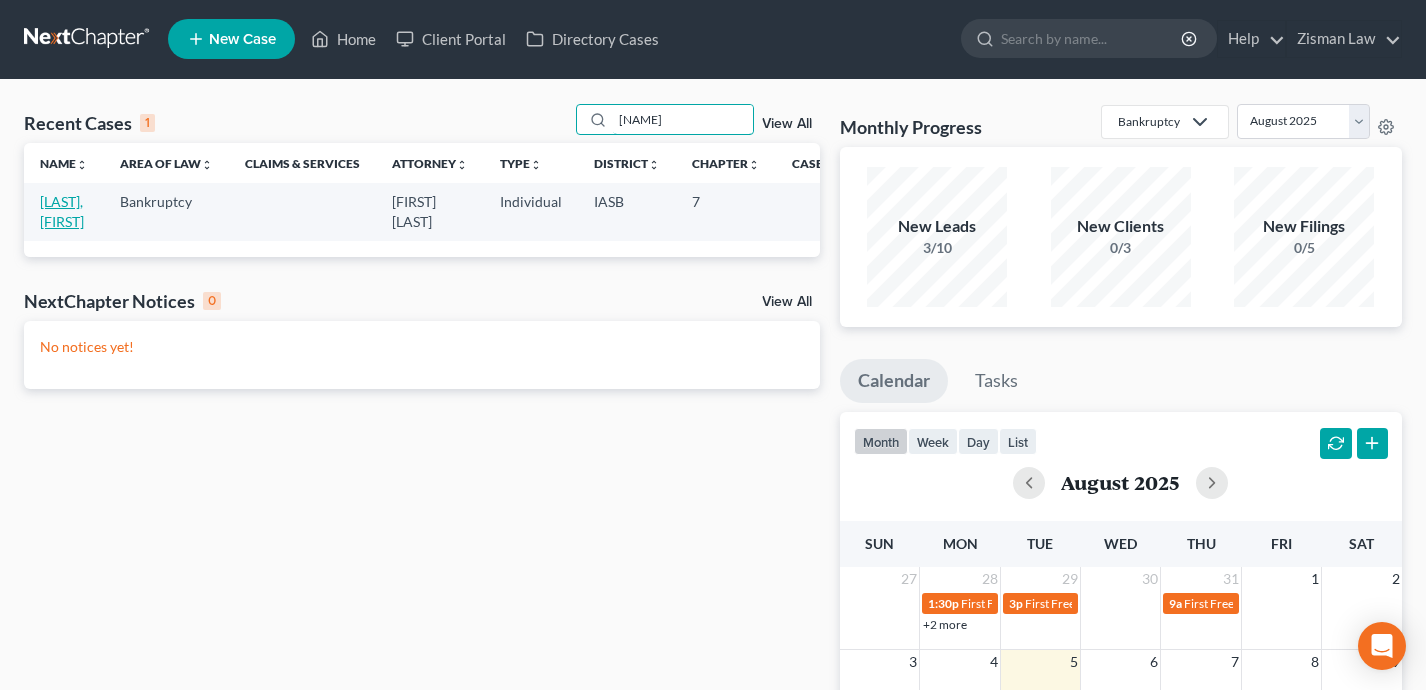 type on "[NAME]" 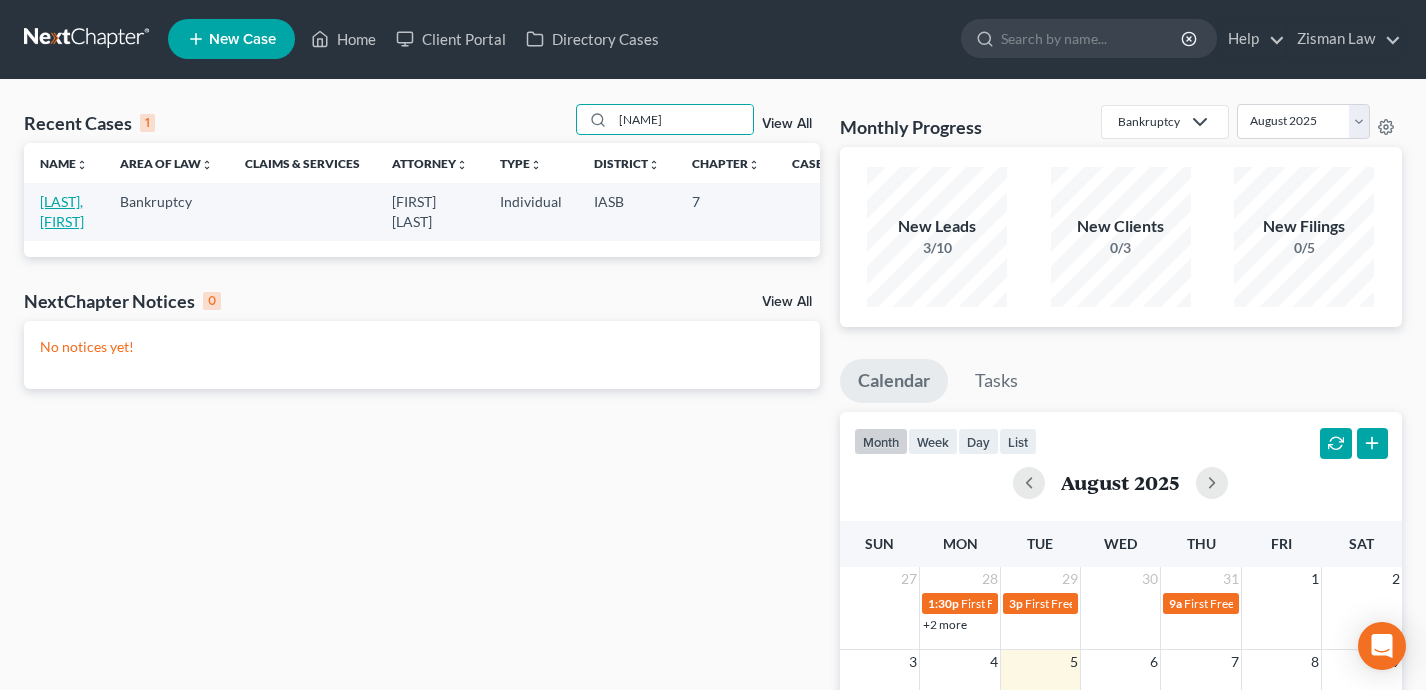click on "[LAST], [FIRST]" at bounding box center [62, 211] 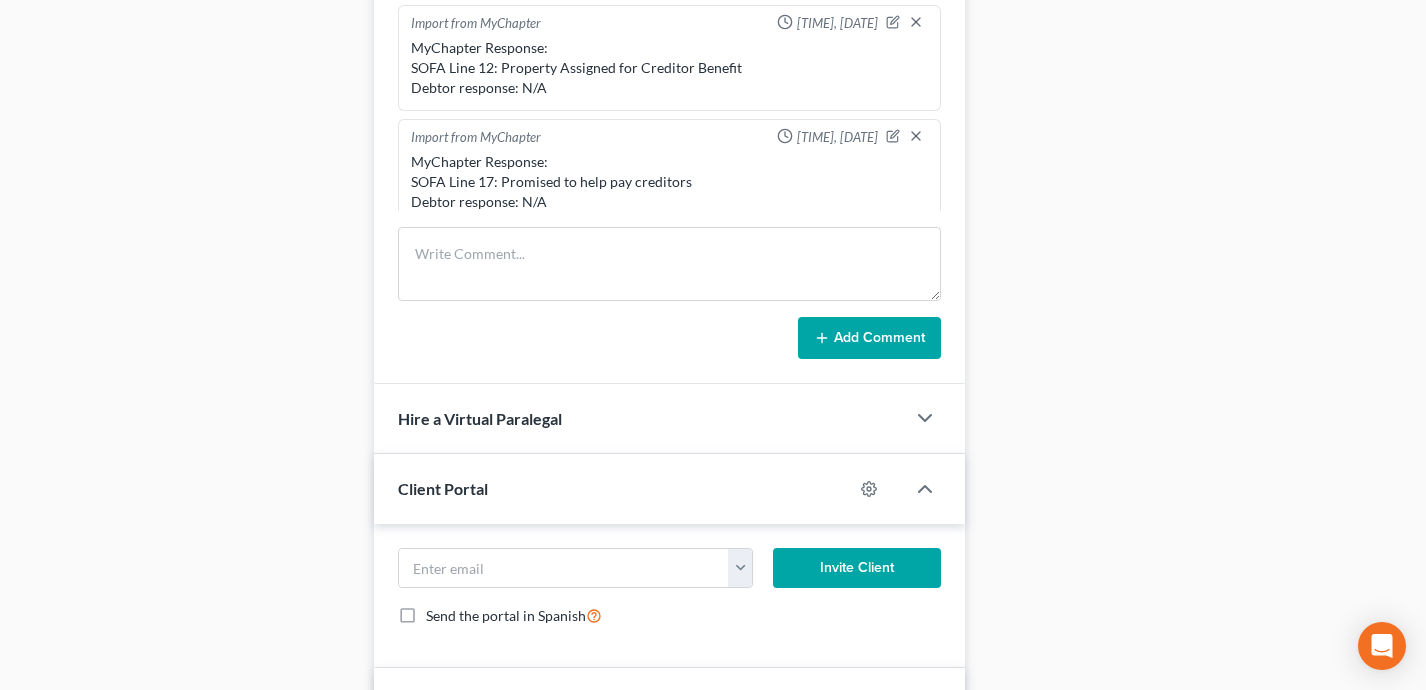 scroll, scrollTop: 1943, scrollLeft: 0, axis: vertical 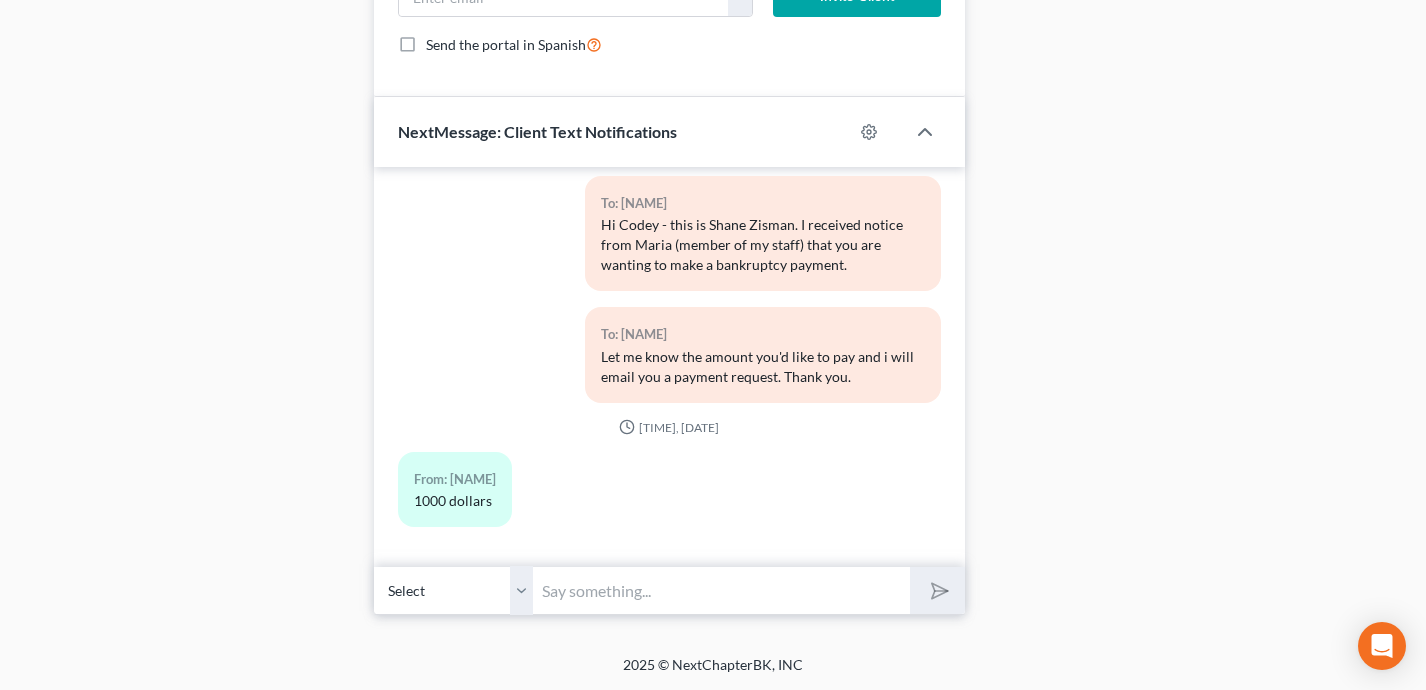 click at bounding box center (722, 590) 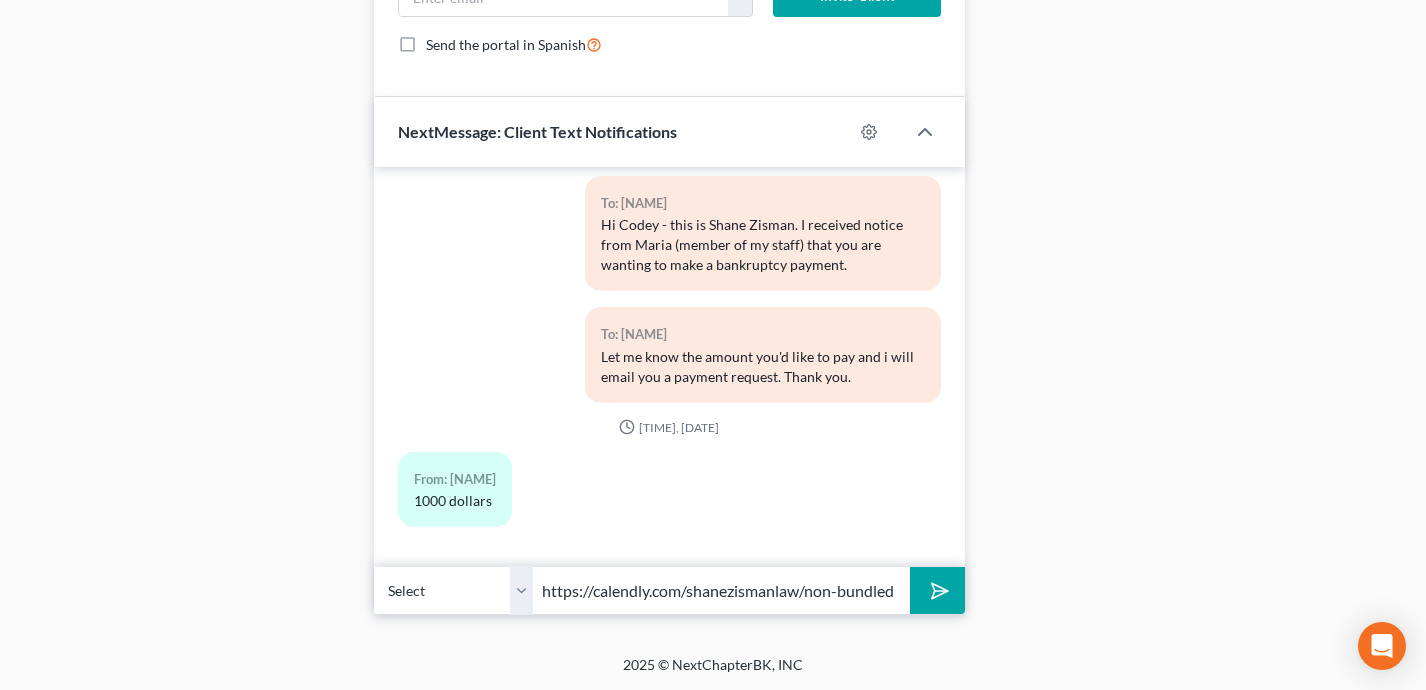 scroll, scrollTop: 0, scrollLeft: 1, axis: horizontal 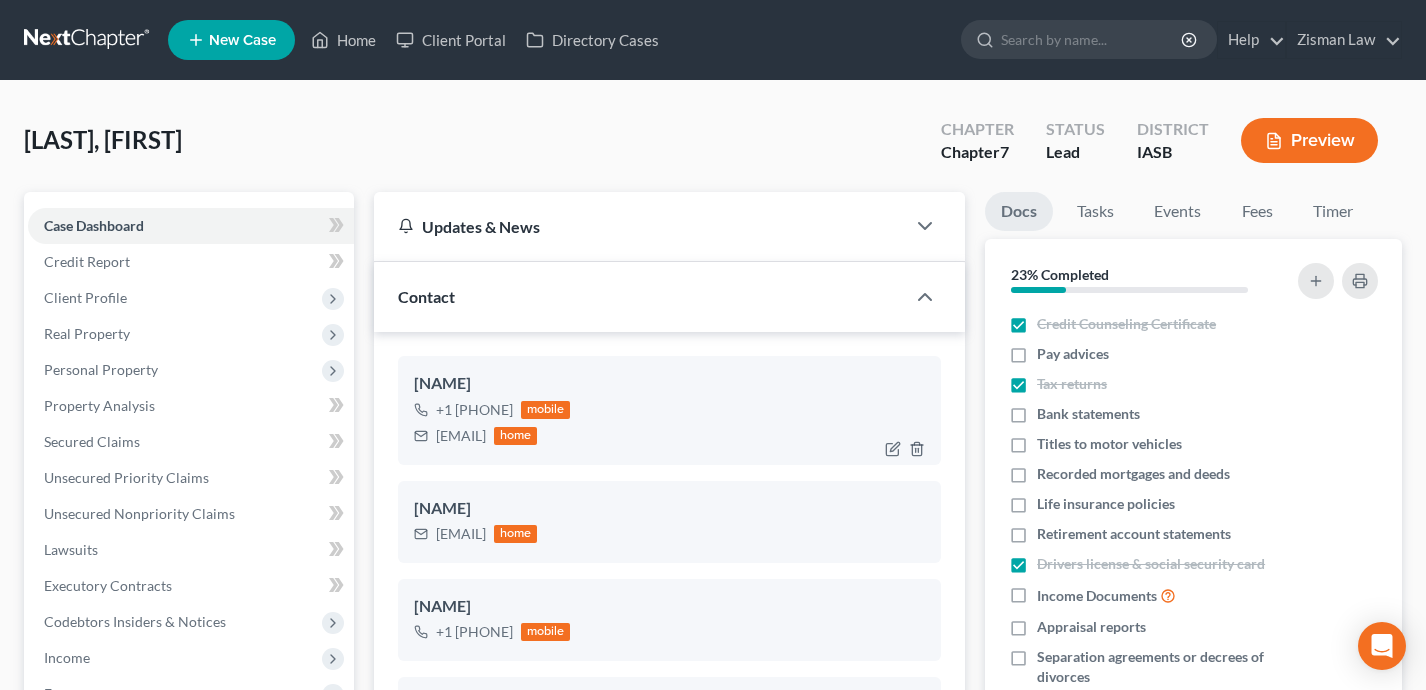drag, startPoint x: 583, startPoint y: 435, endPoint x: 432, endPoint y: 431, distance: 151.05296 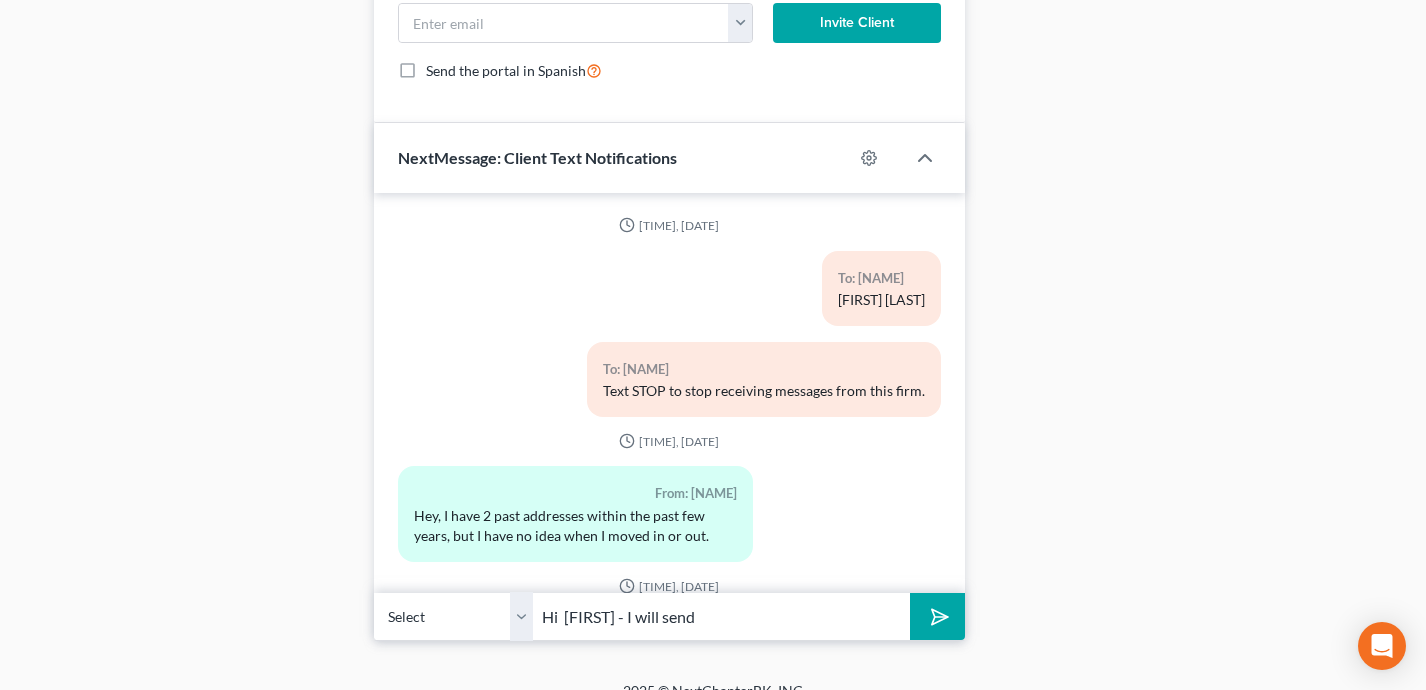 scroll, scrollTop: 1943, scrollLeft: 0, axis: vertical 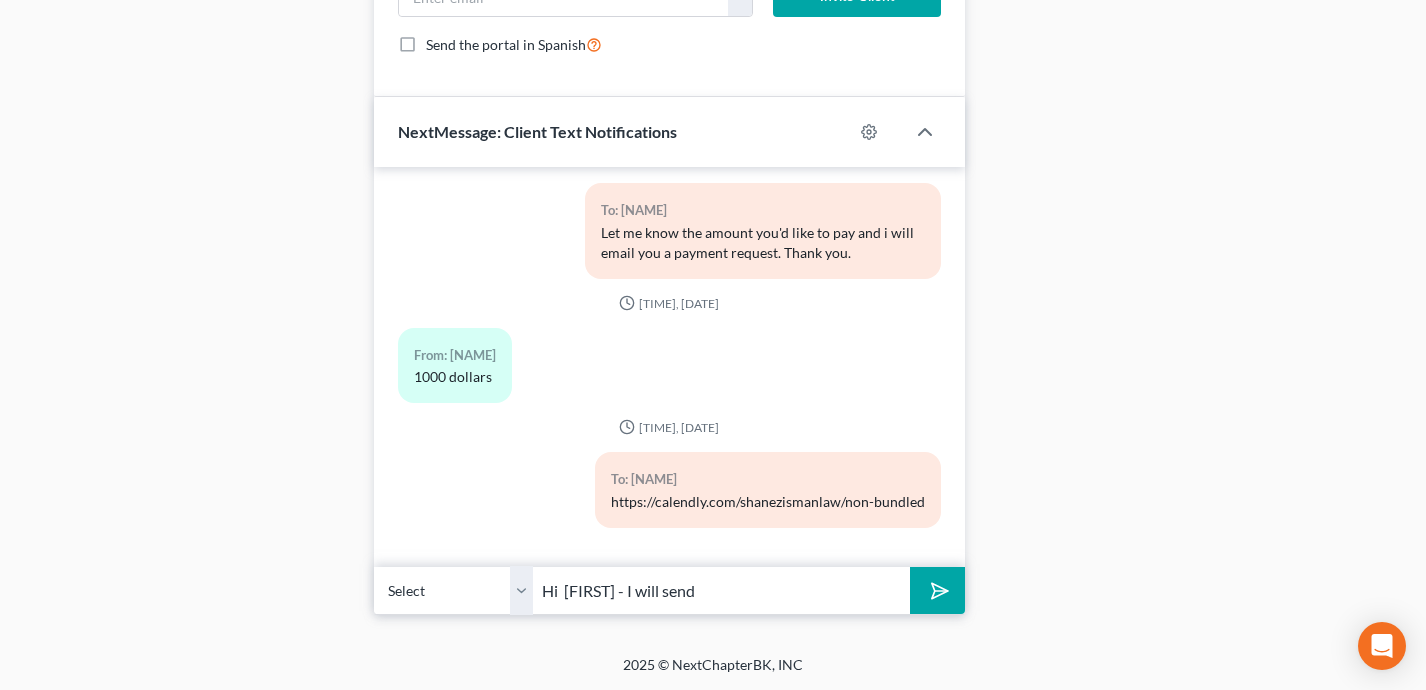 click on "Hi  [FIRST] - I will send" at bounding box center [722, 590] 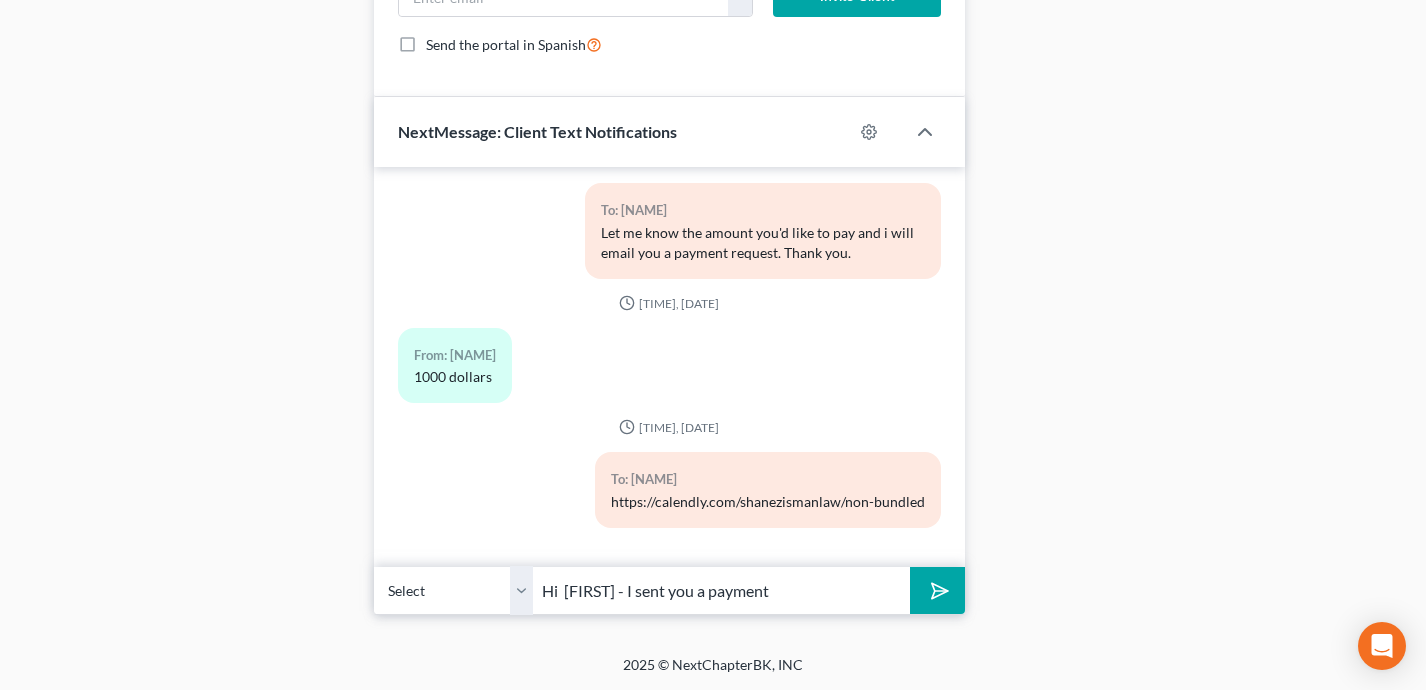click on "Hi  [FIRST] - I sent you a payment" at bounding box center [722, 590] 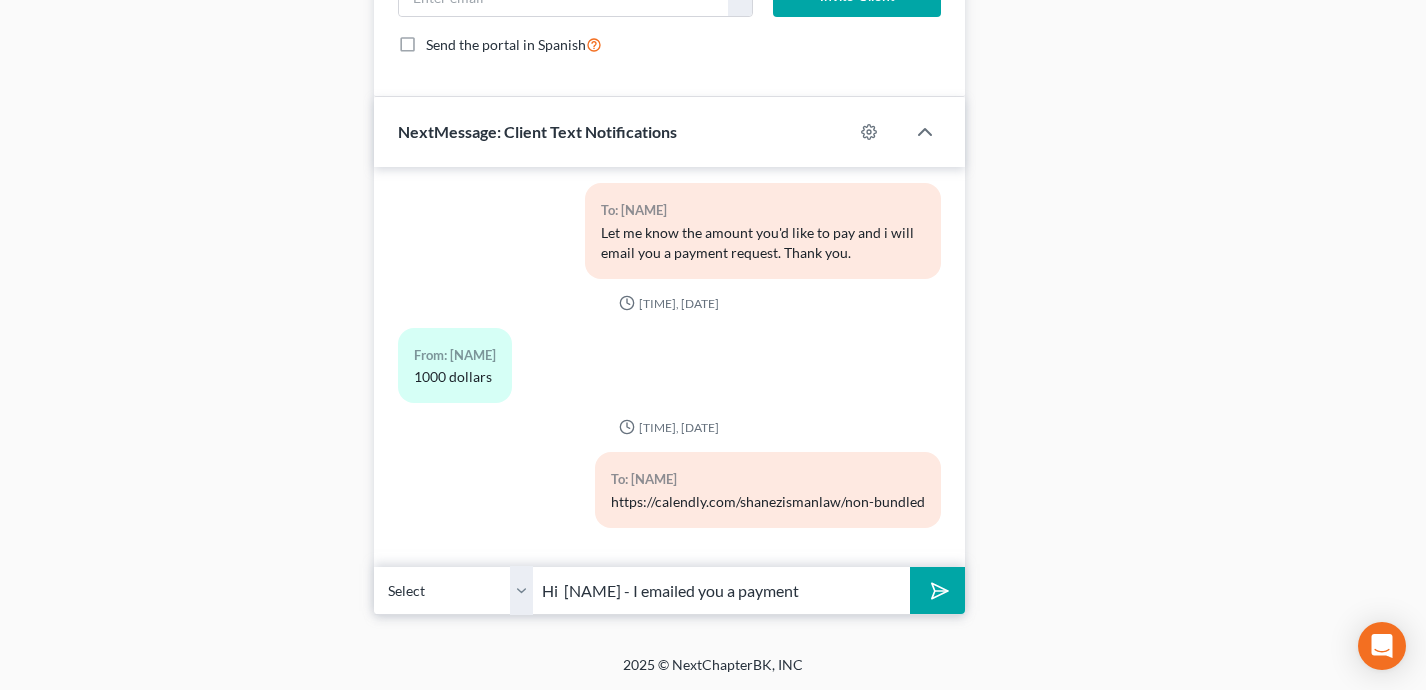 click on "Hi  [NAME] - I emailed you a payment" at bounding box center [722, 590] 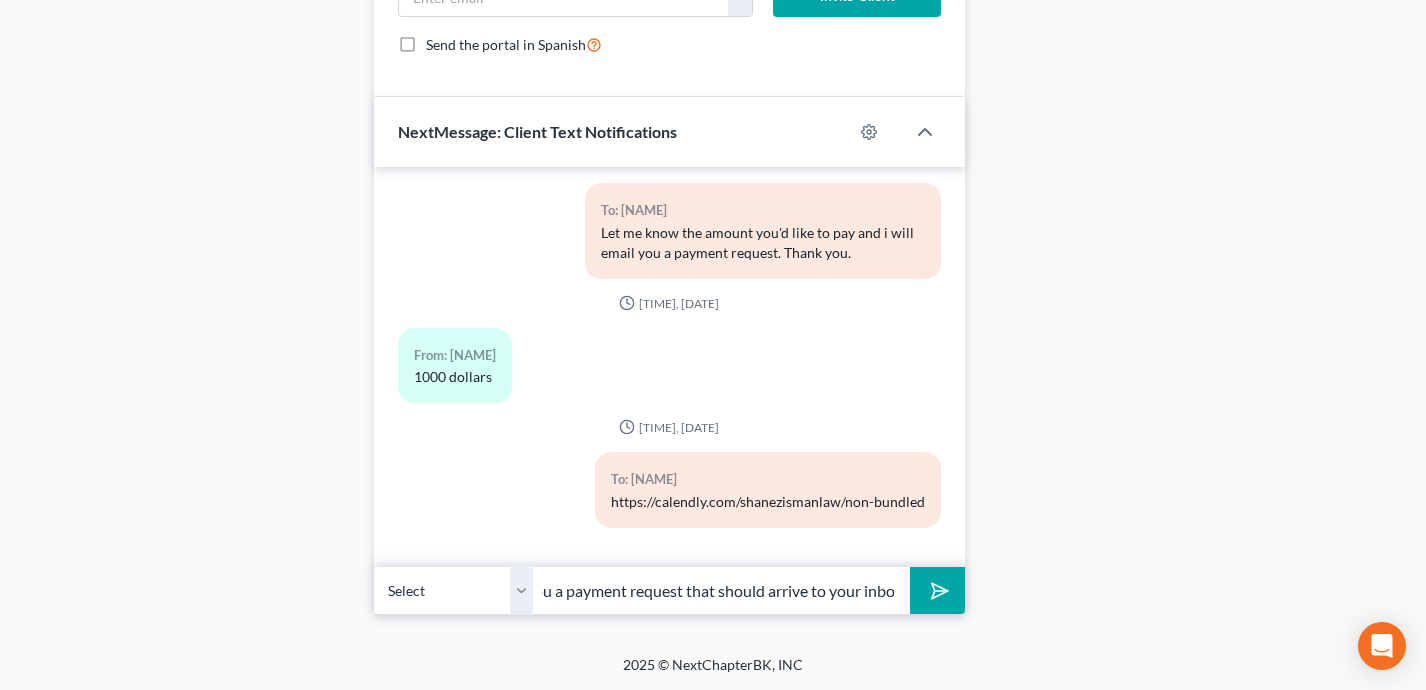 scroll, scrollTop: 0, scrollLeft: 178, axis: horizontal 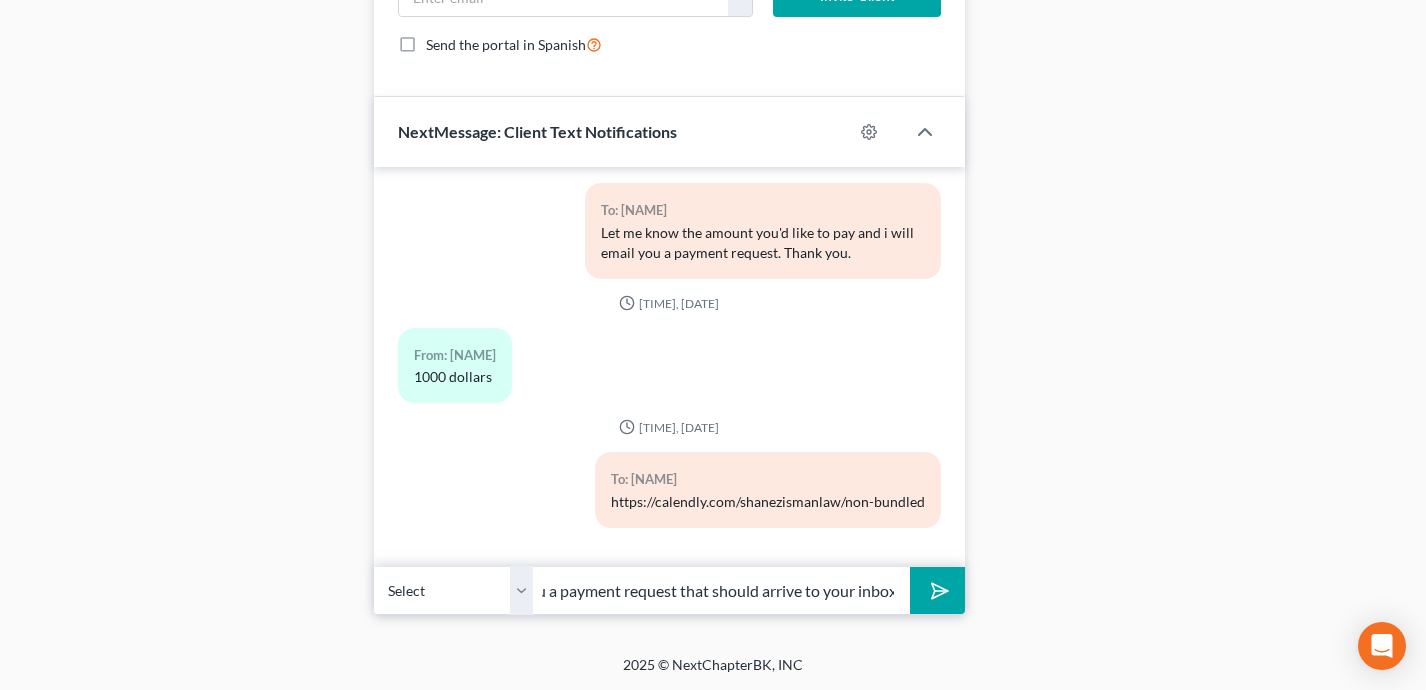 type on "Hi  [NAME] - I emailed you a payment request that should arrive to your inbox." 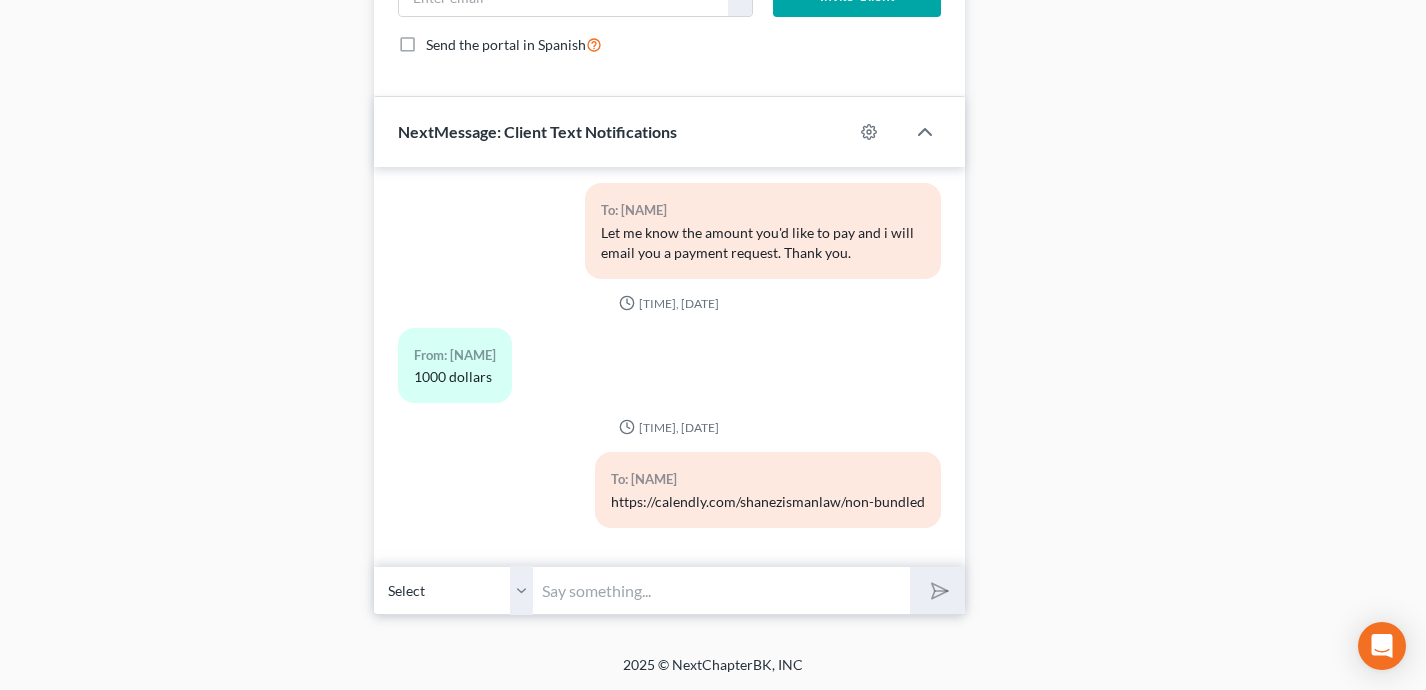 scroll, scrollTop: 0, scrollLeft: 0, axis: both 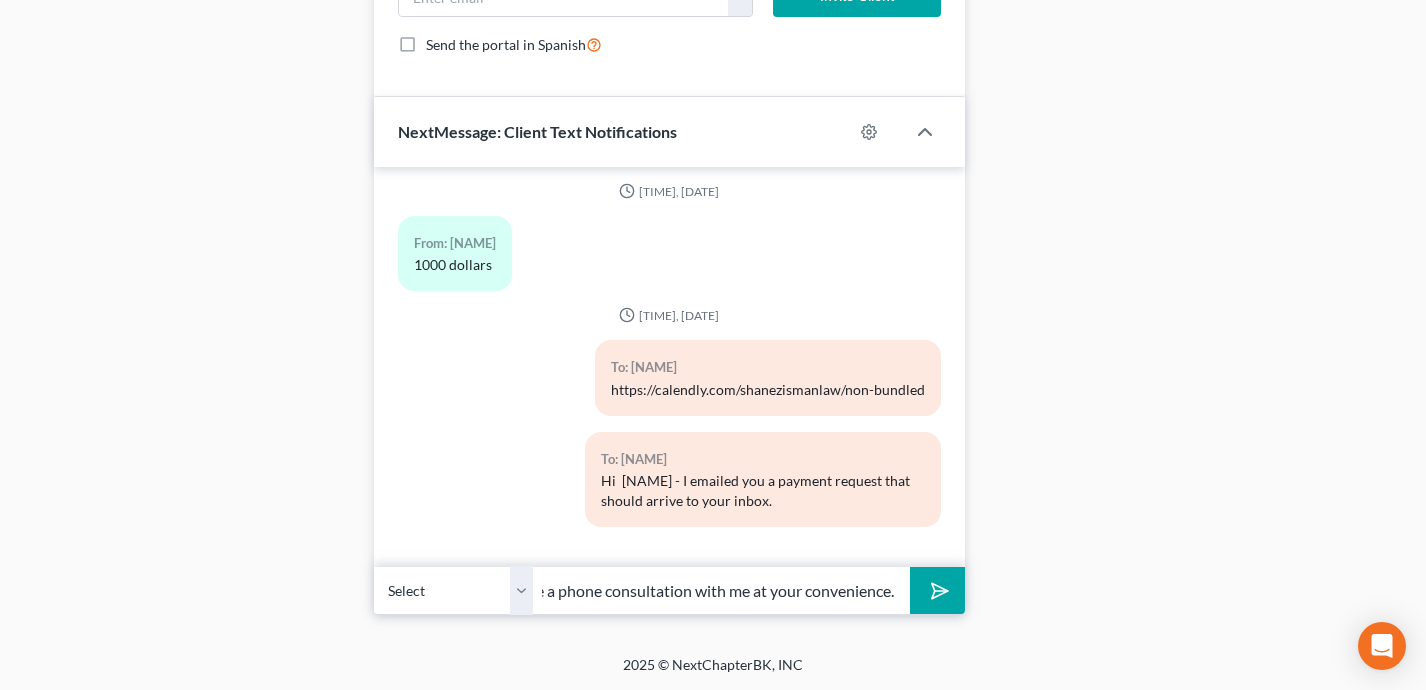 type on "Please use the link above to schedule a phone consultation with me at your convenience." 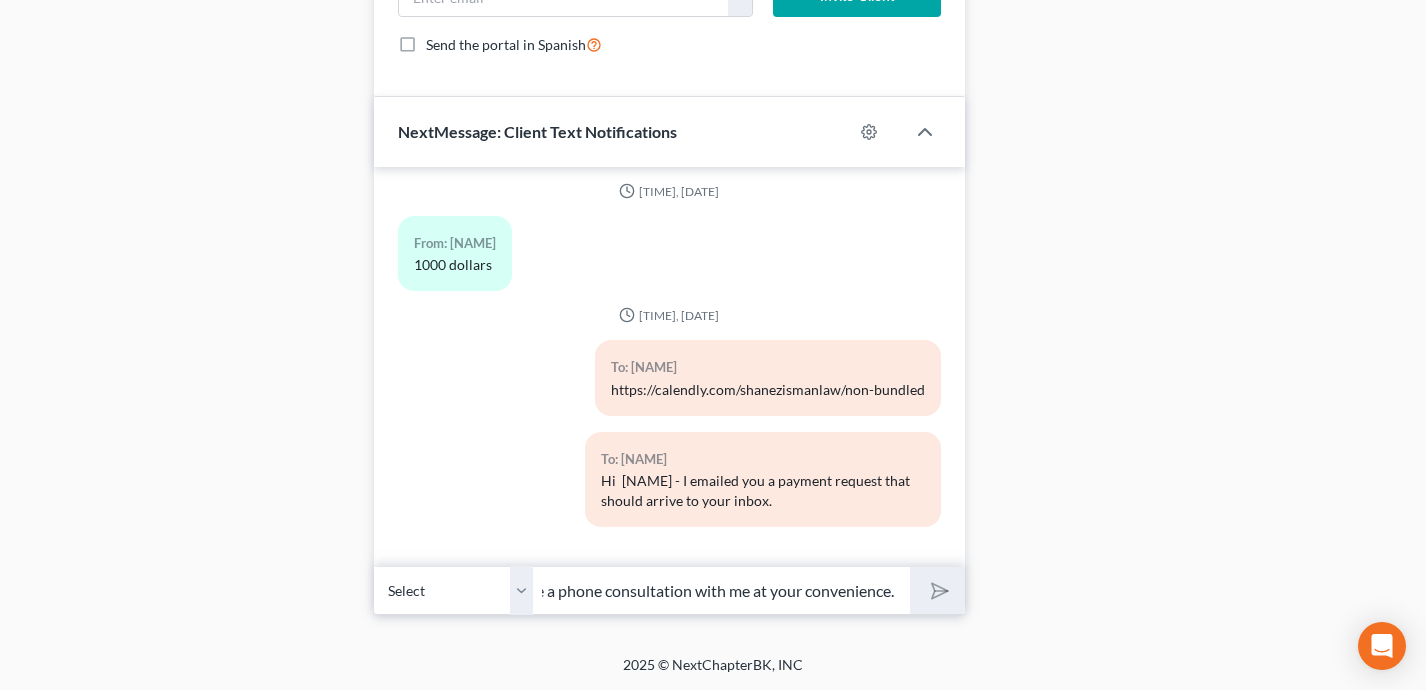 type 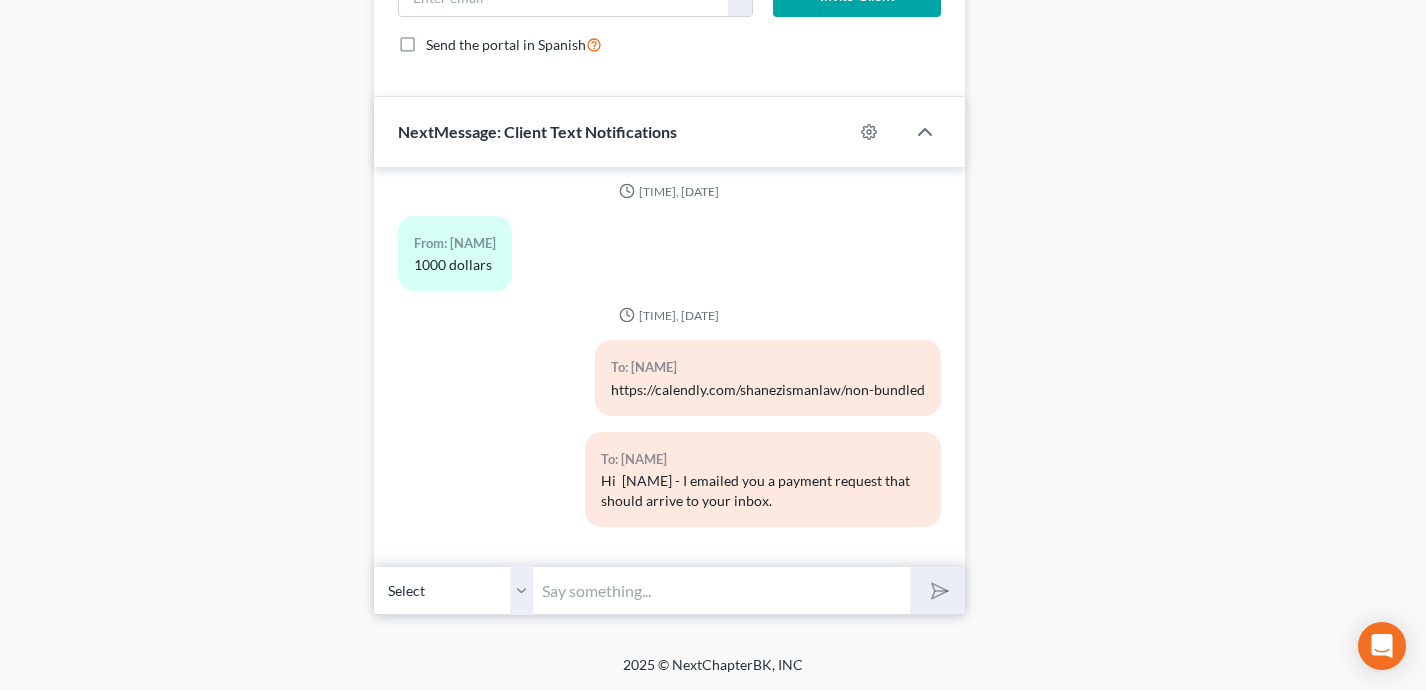 scroll, scrollTop: 0, scrollLeft: 0, axis: both 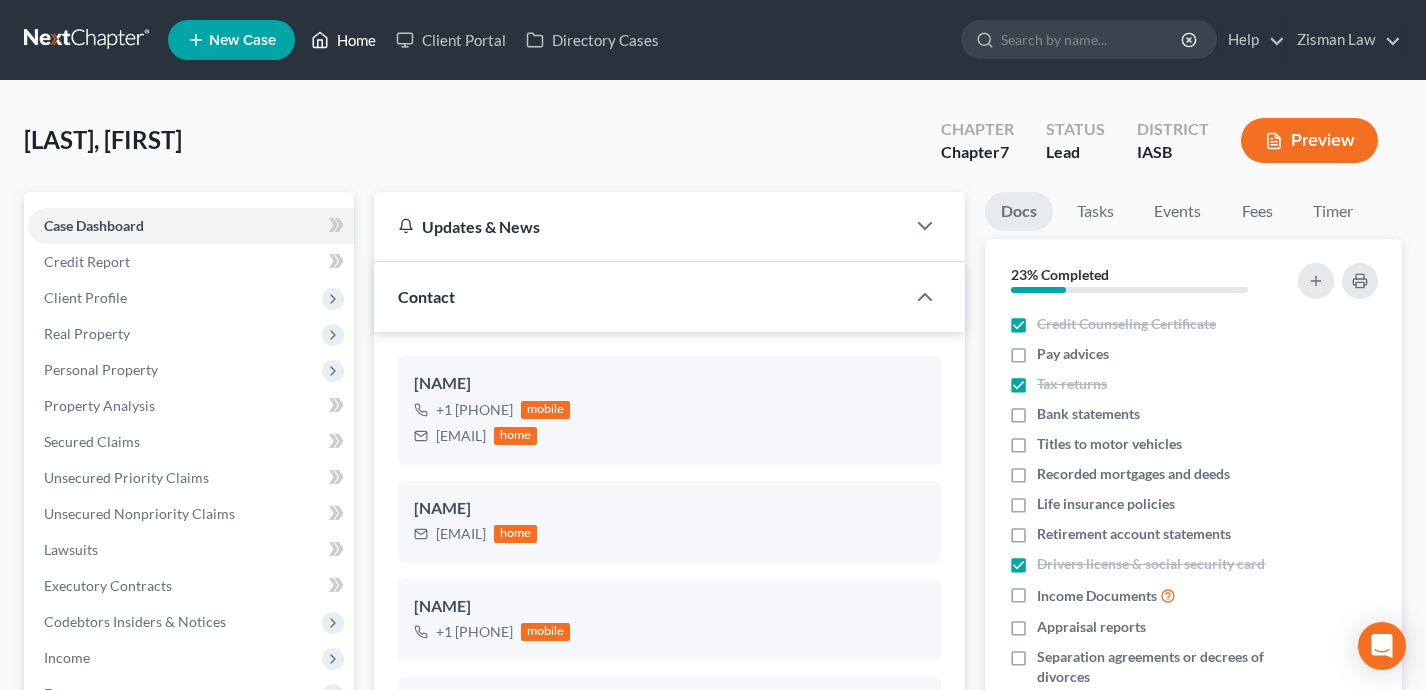 click on "Home" at bounding box center (343, 40) 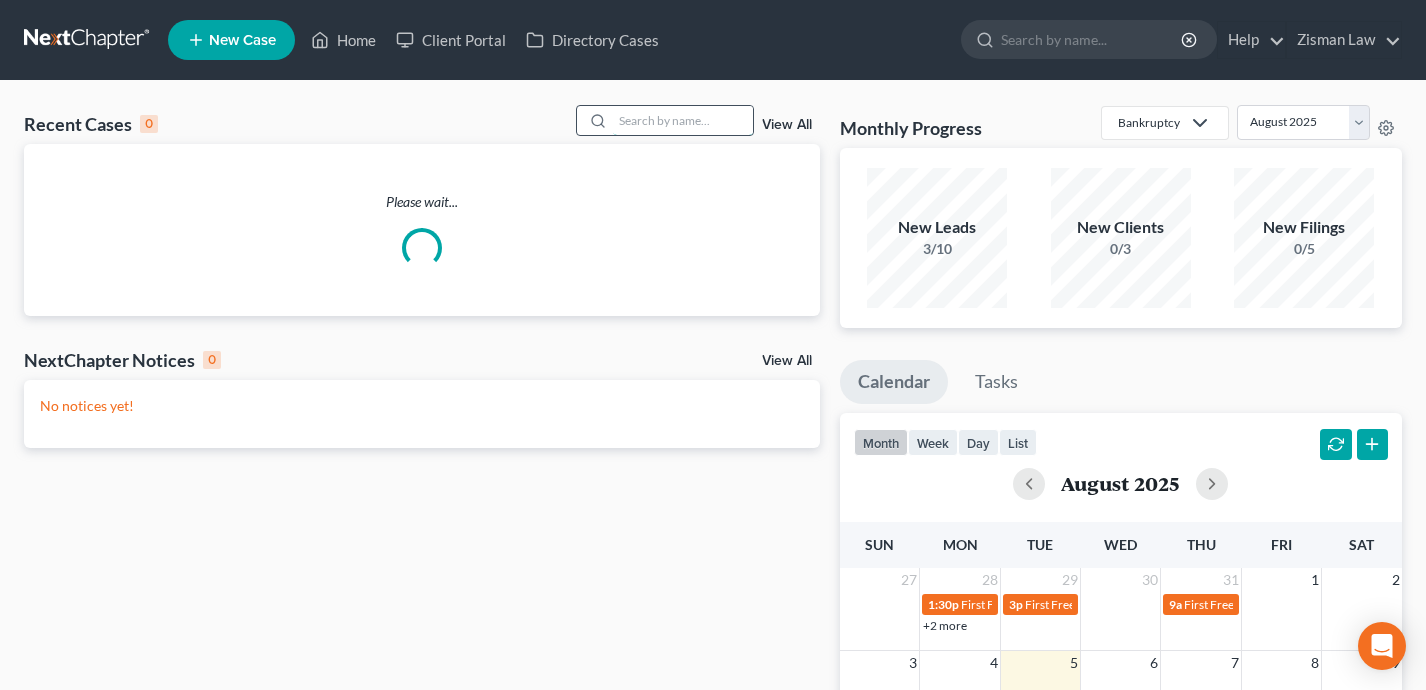 click at bounding box center [683, 120] 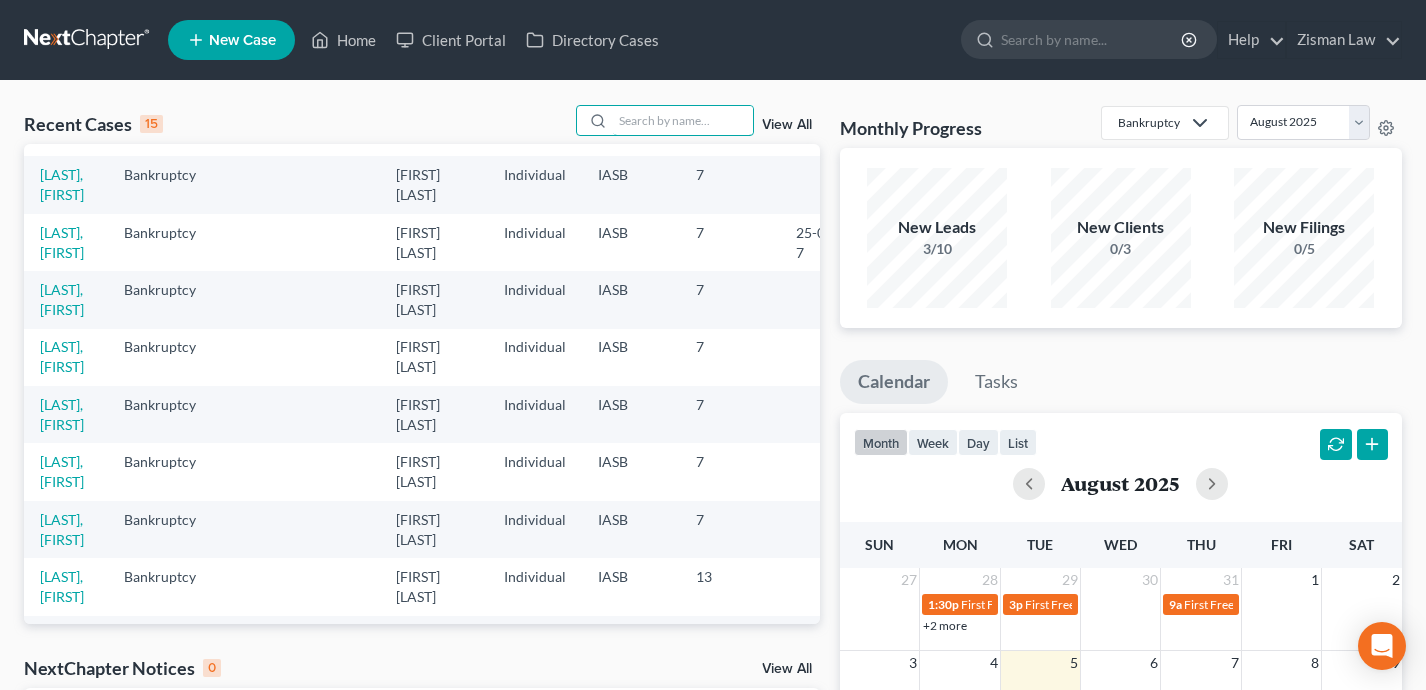 scroll, scrollTop: 9, scrollLeft: 0, axis: vertical 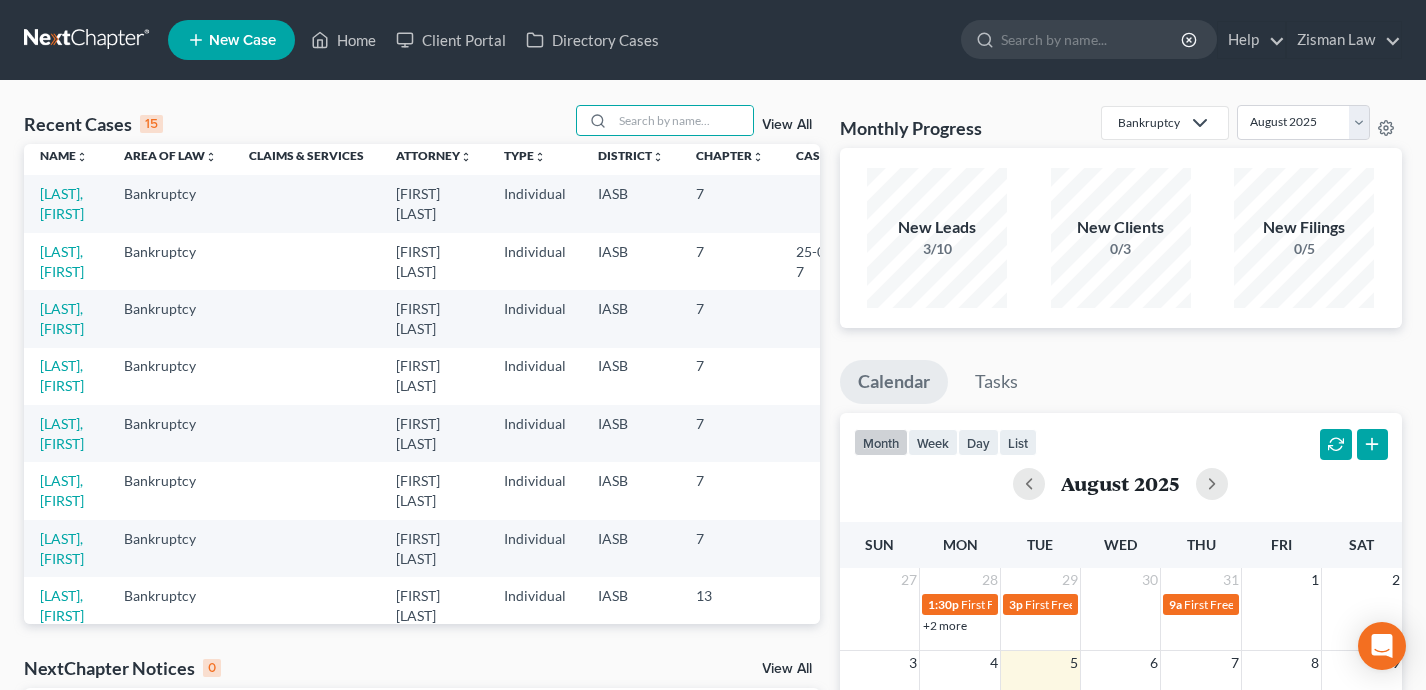 click on "New Case" at bounding box center (242, 40) 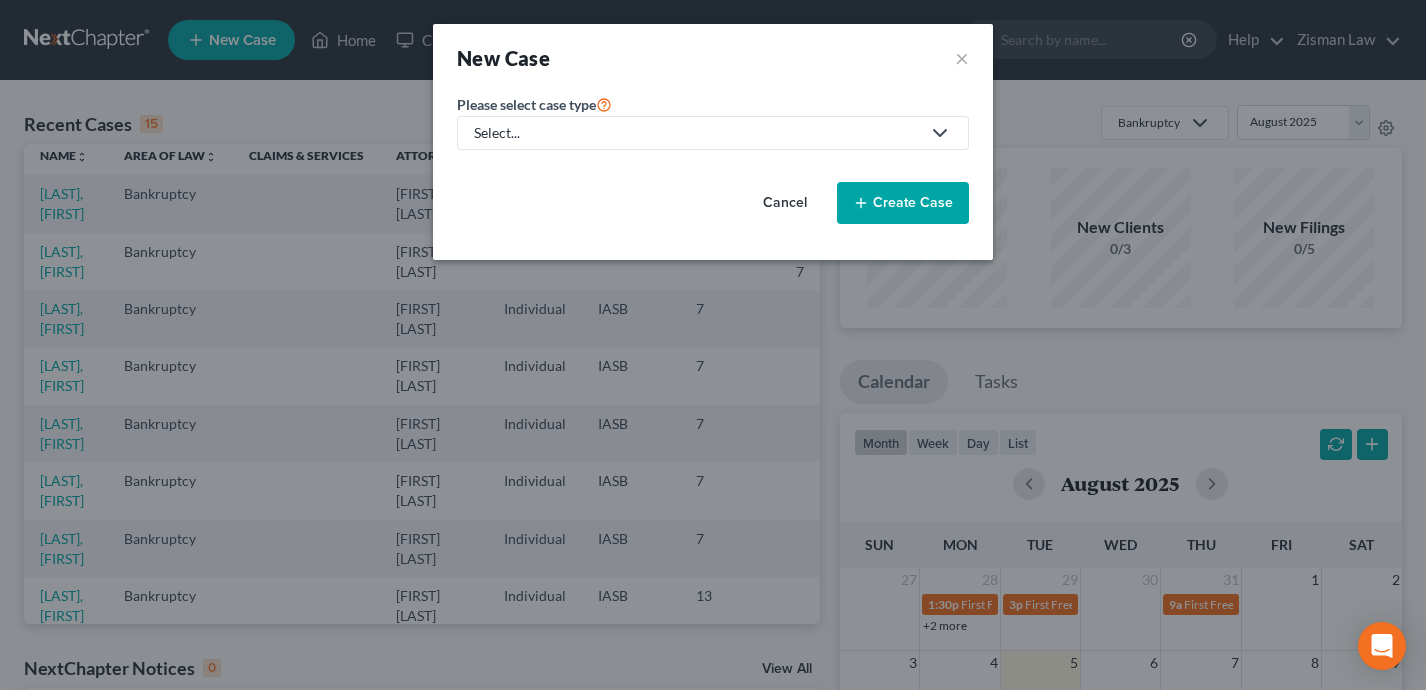 click on "Select..." at bounding box center (713, 133) 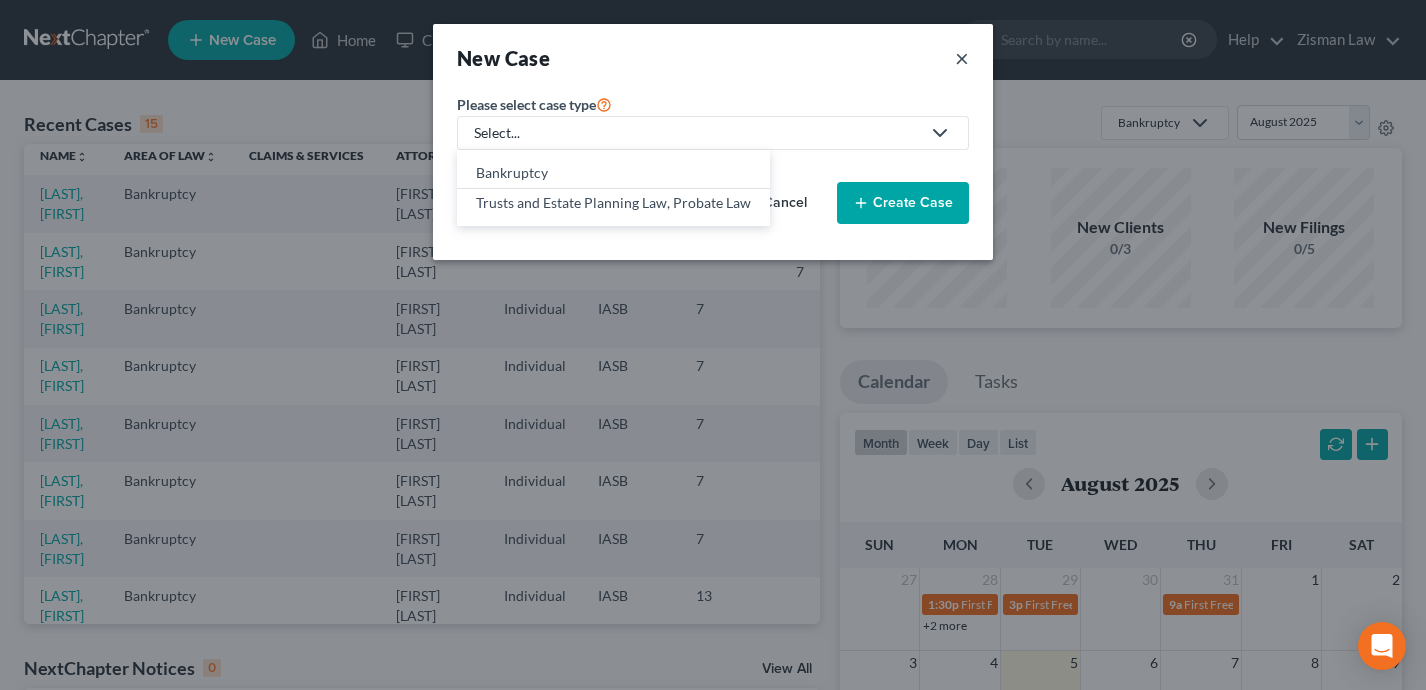click on "×" at bounding box center (962, 58) 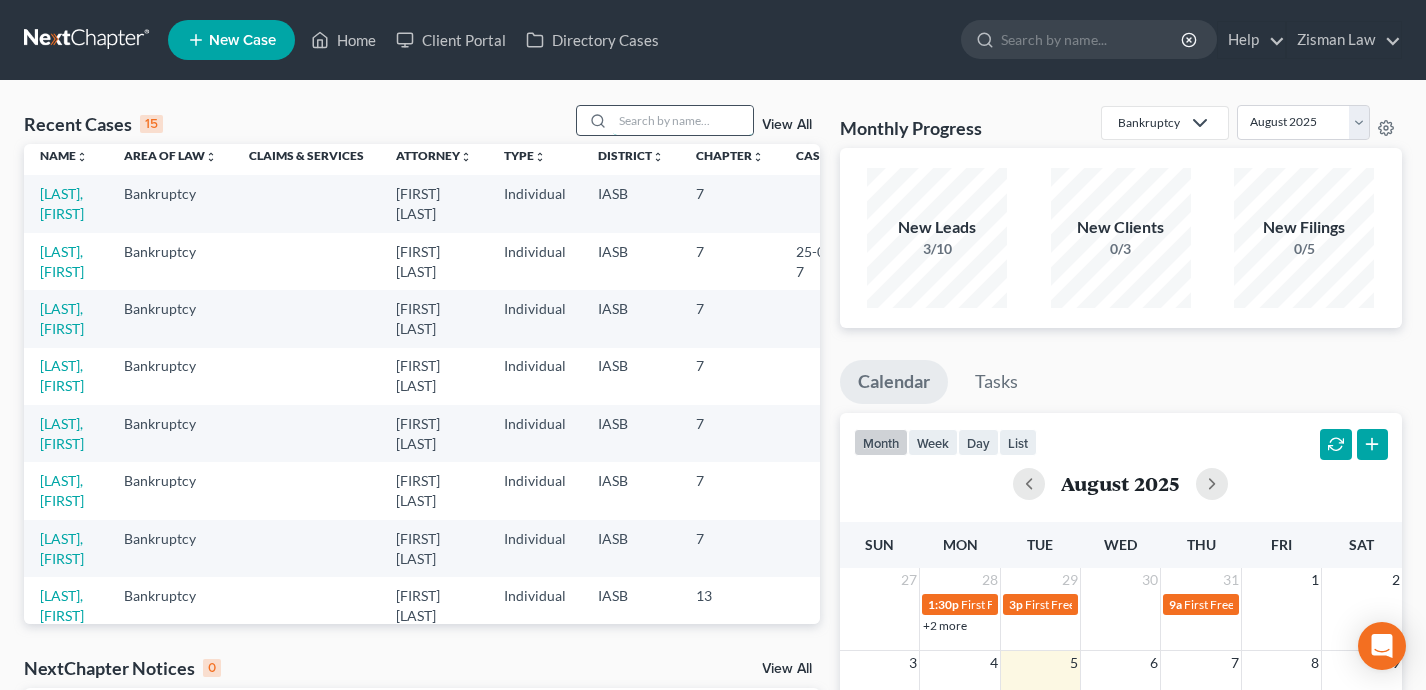 click at bounding box center (683, 120) 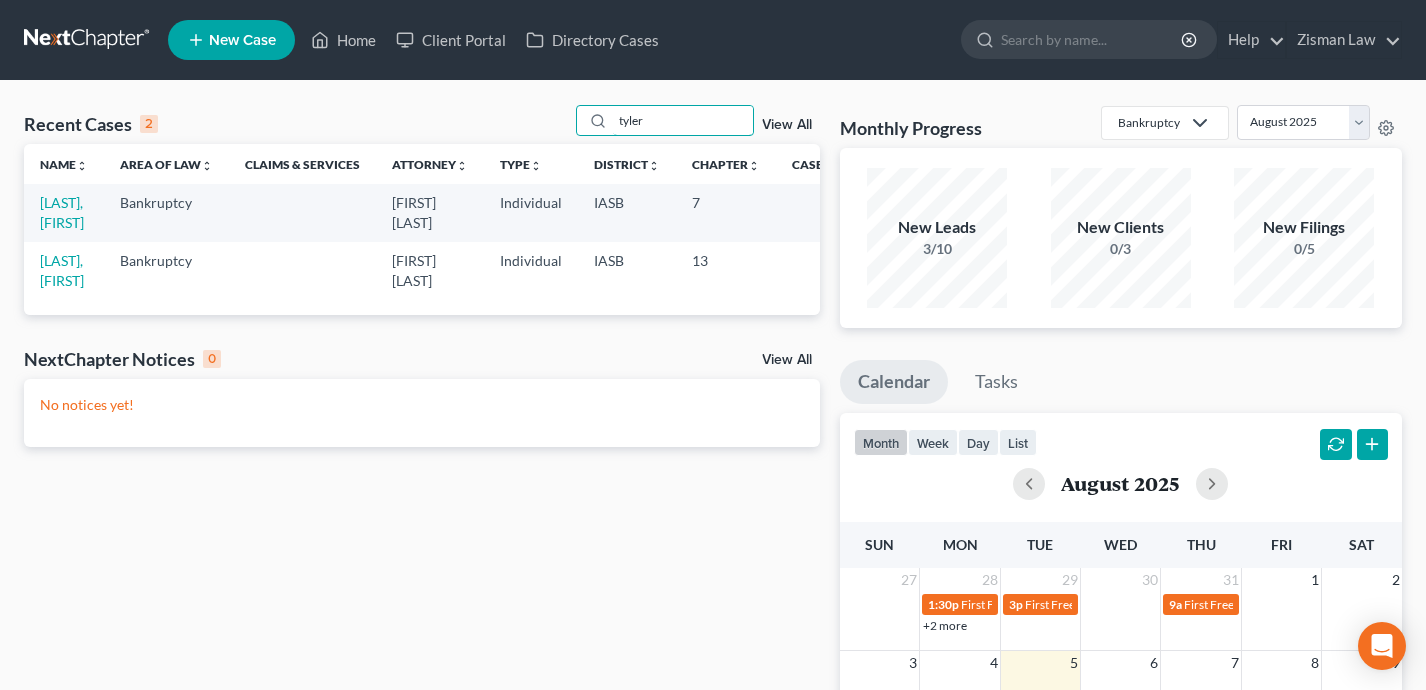 scroll, scrollTop: 0, scrollLeft: 0, axis: both 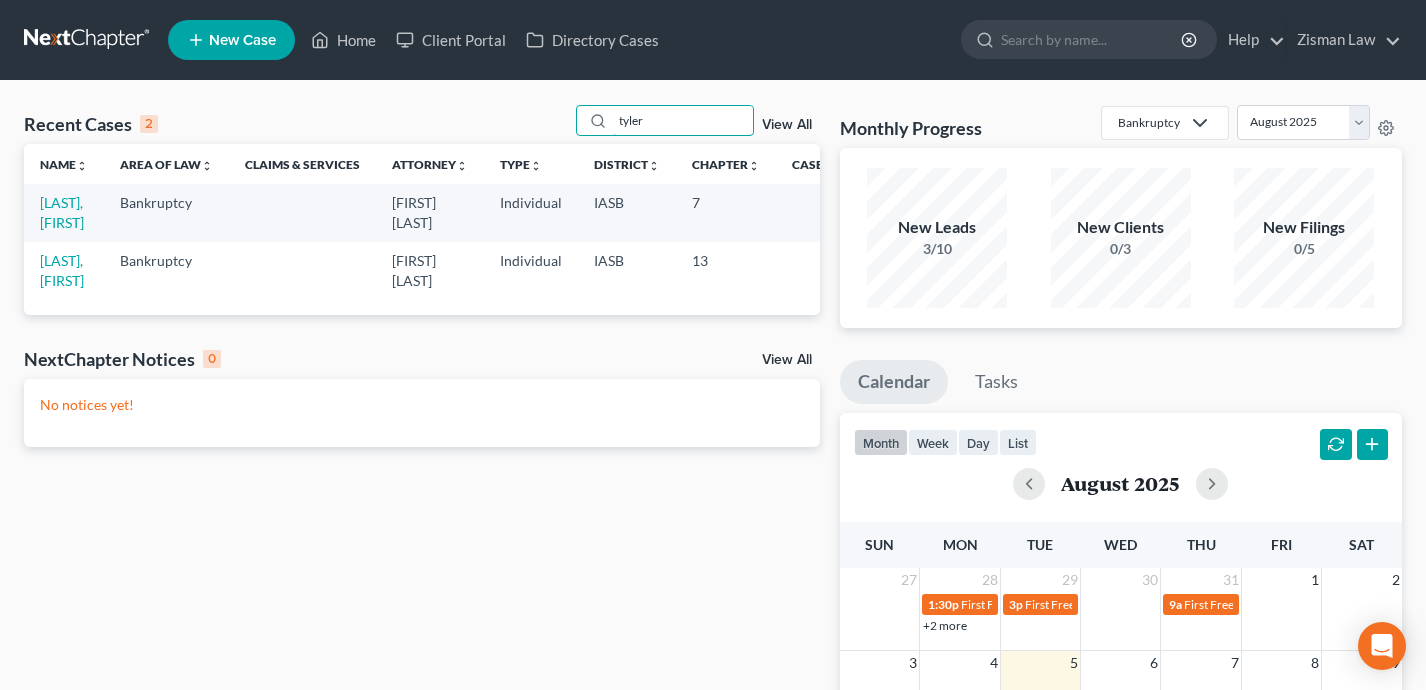 type on "tyler" 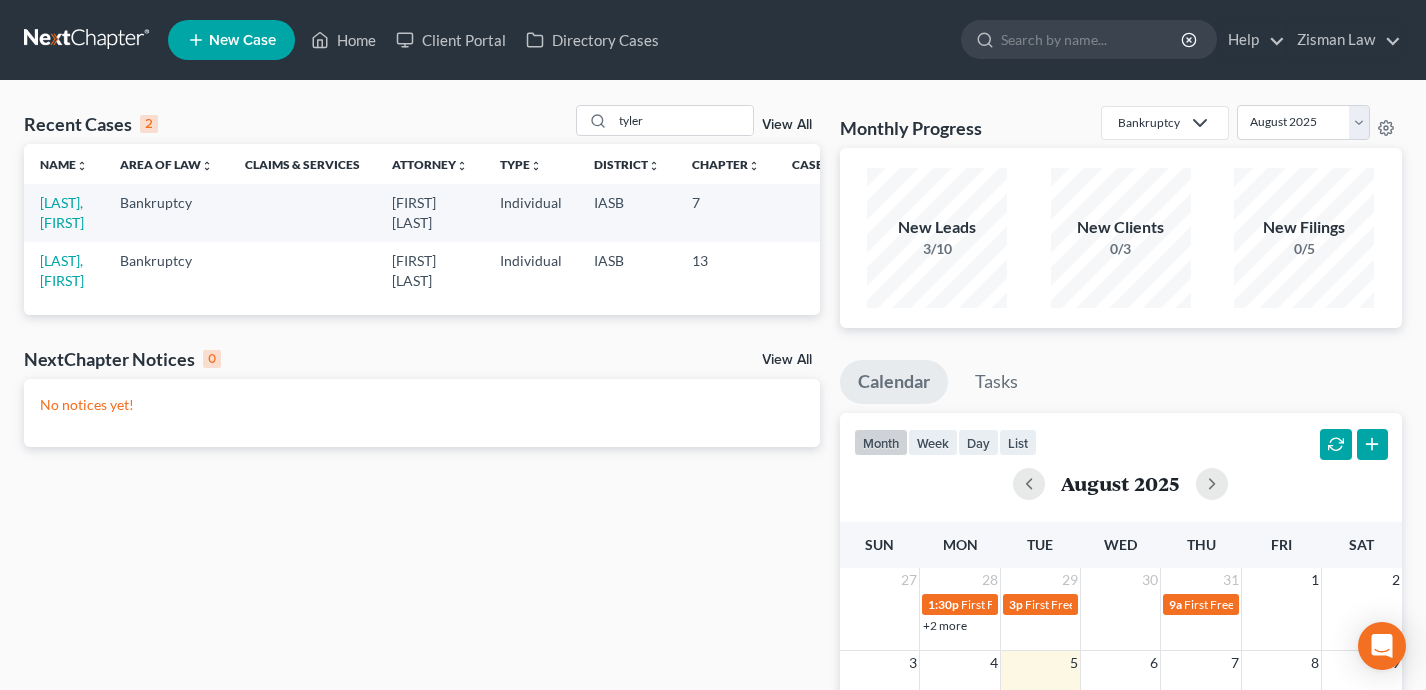 click on "New Case" at bounding box center [231, 40] 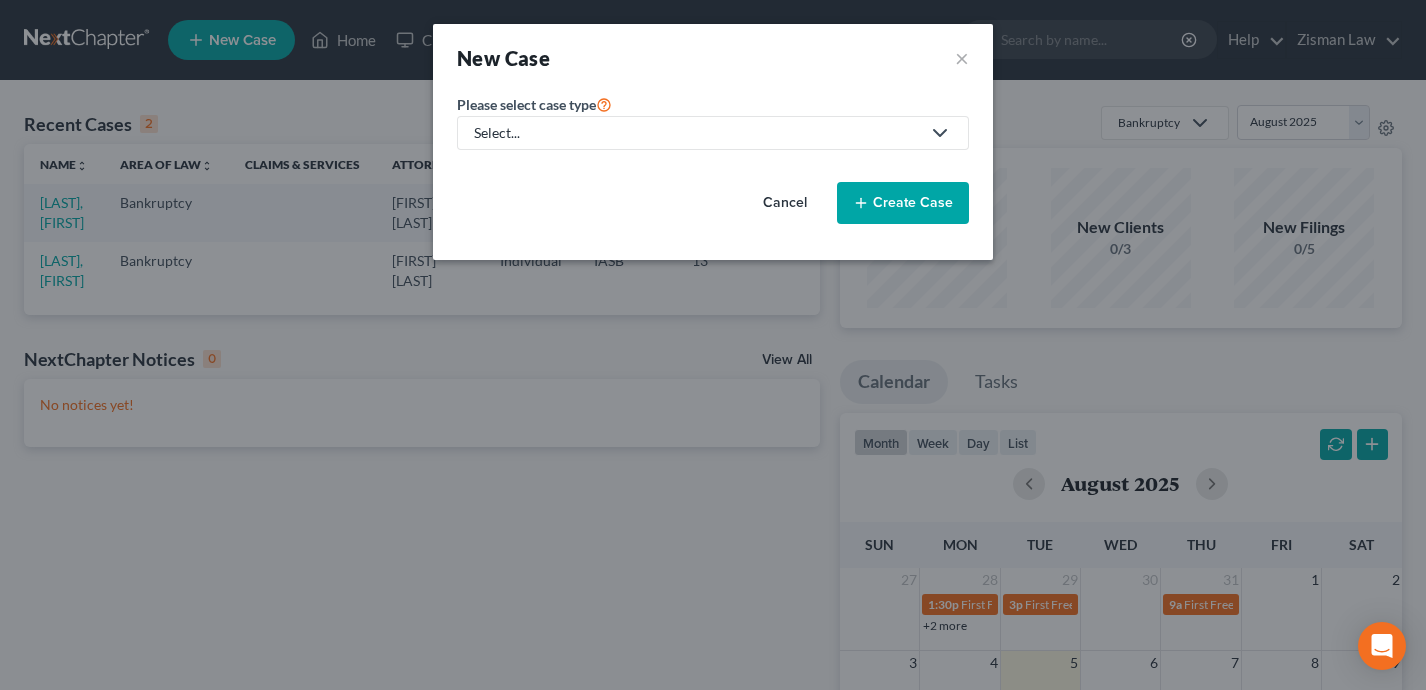 click on "Select..." at bounding box center [697, 133] 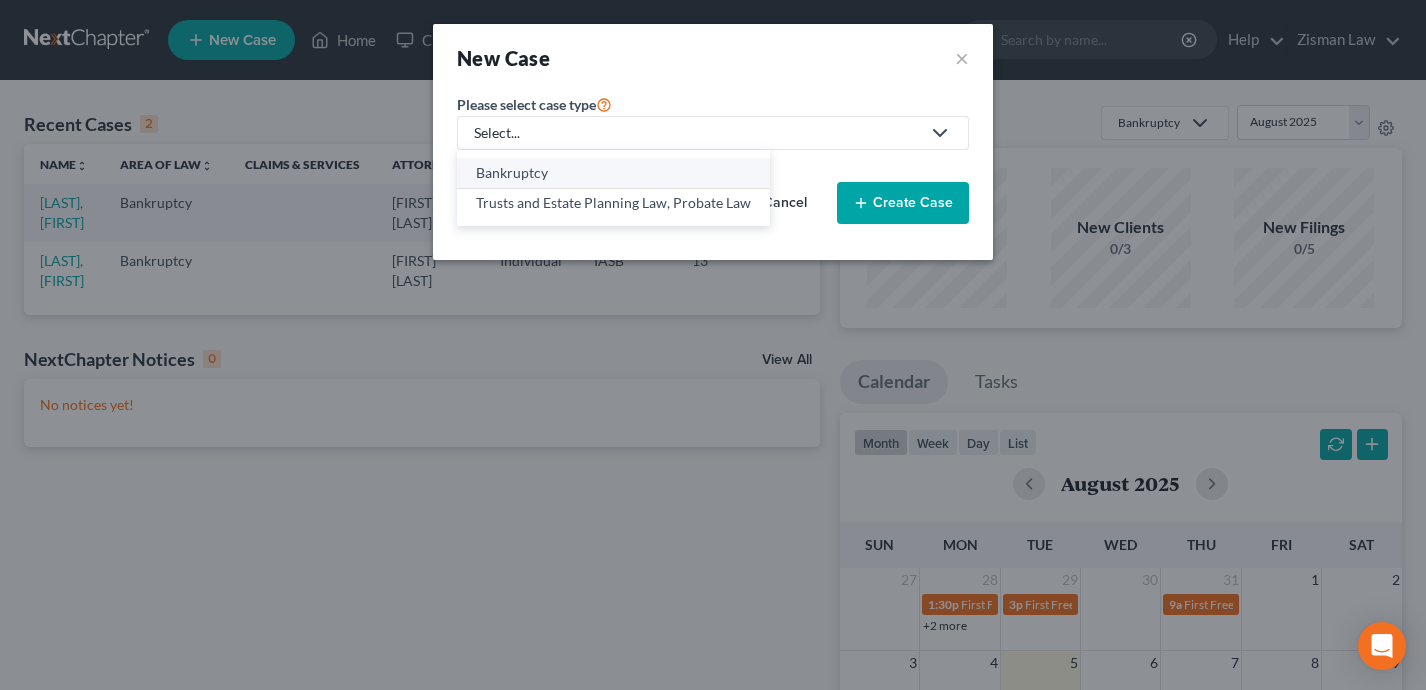 click on "Bankruptcy" at bounding box center [613, 173] 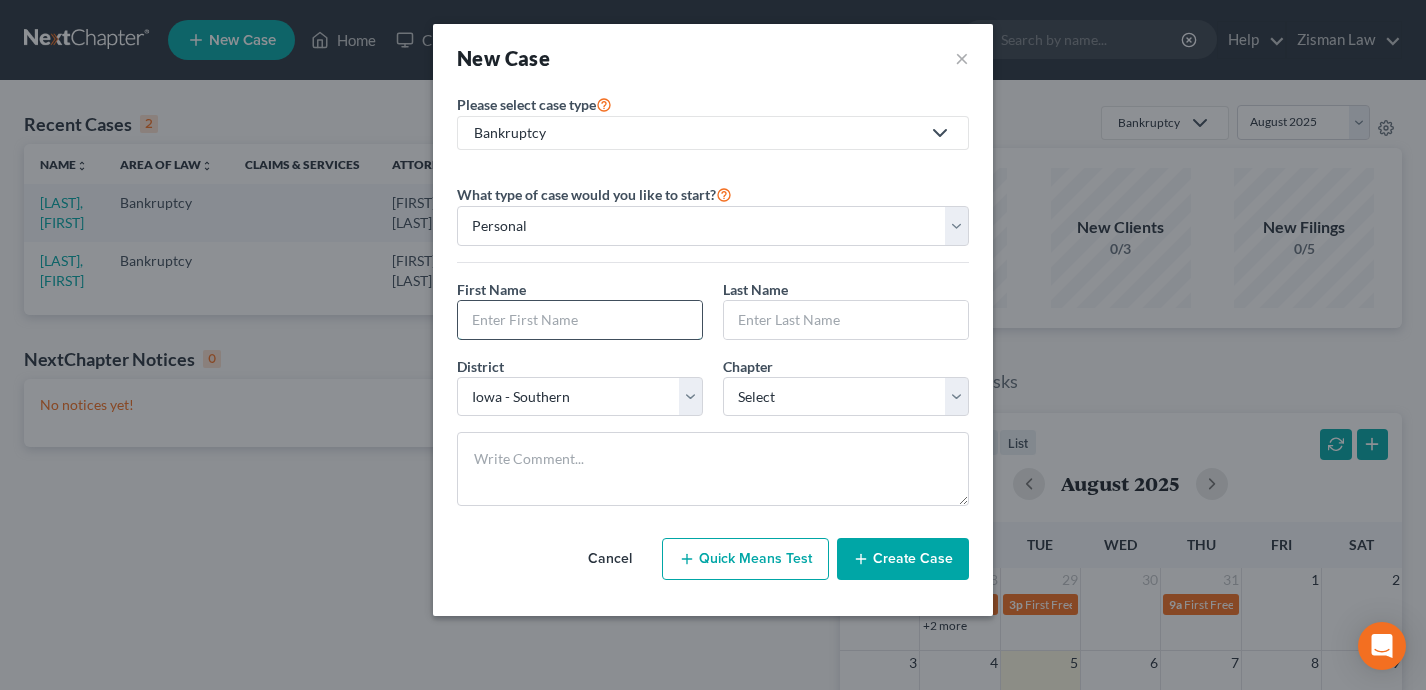 click at bounding box center (580, 320) 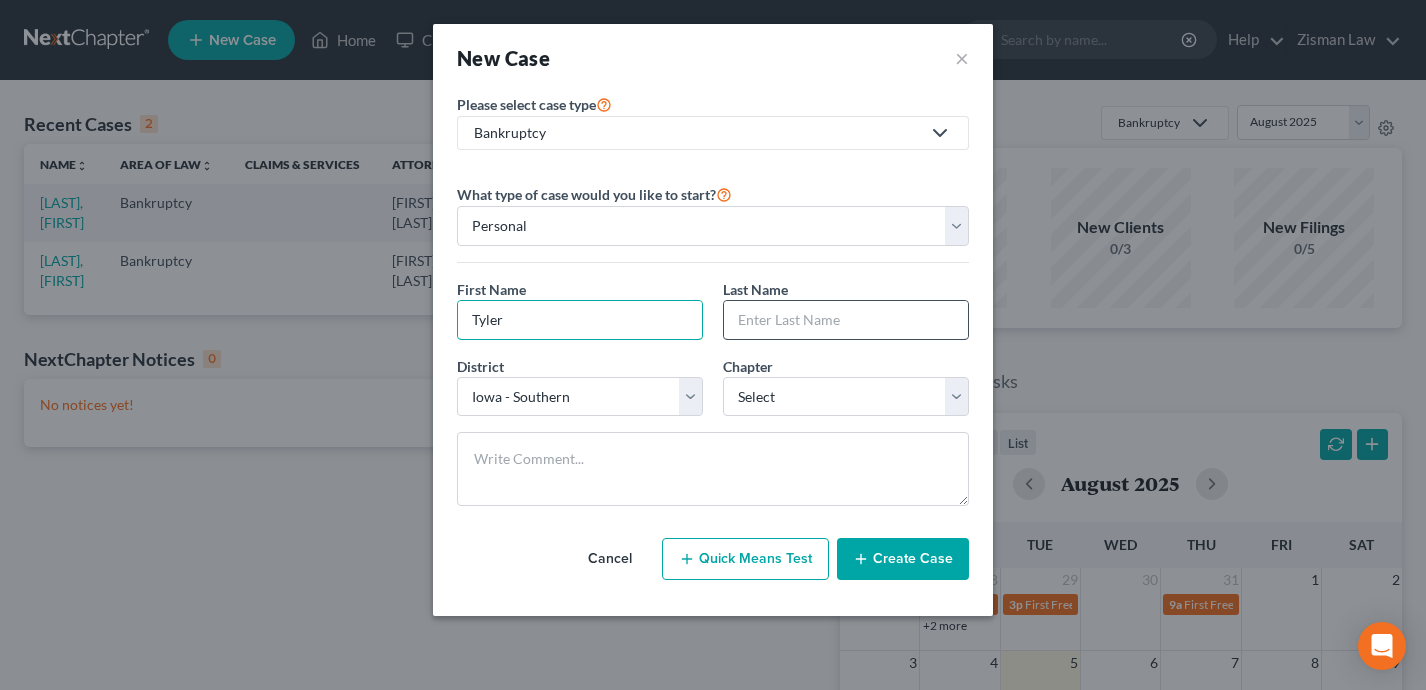 type on "Tyler" 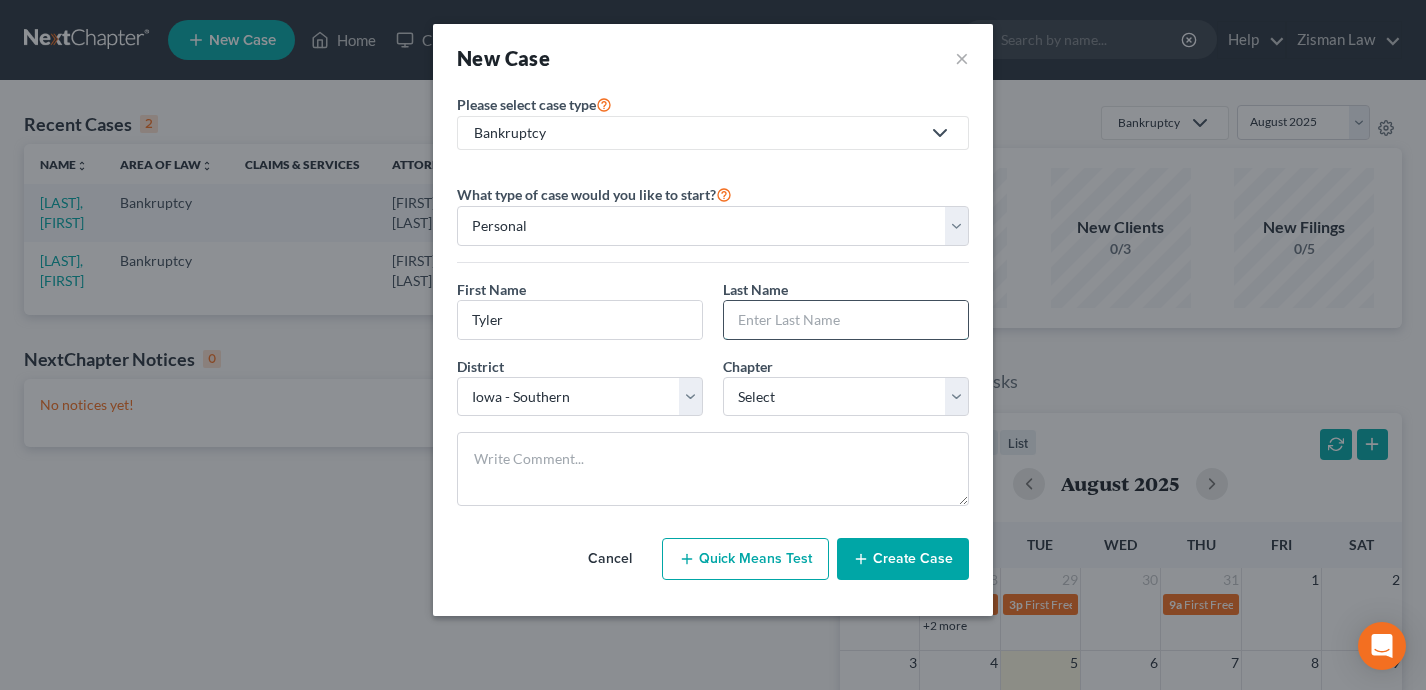 click at bounding box center [846, 320] 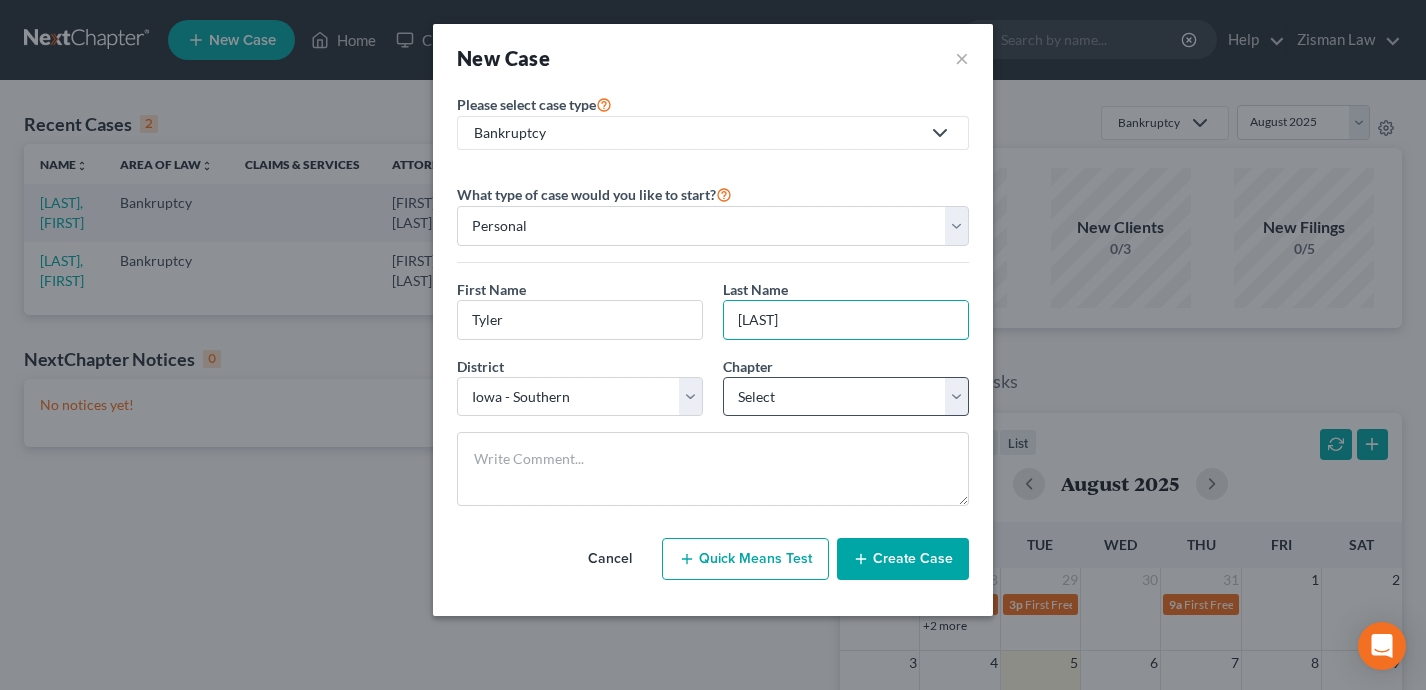 type on "[LAST]" 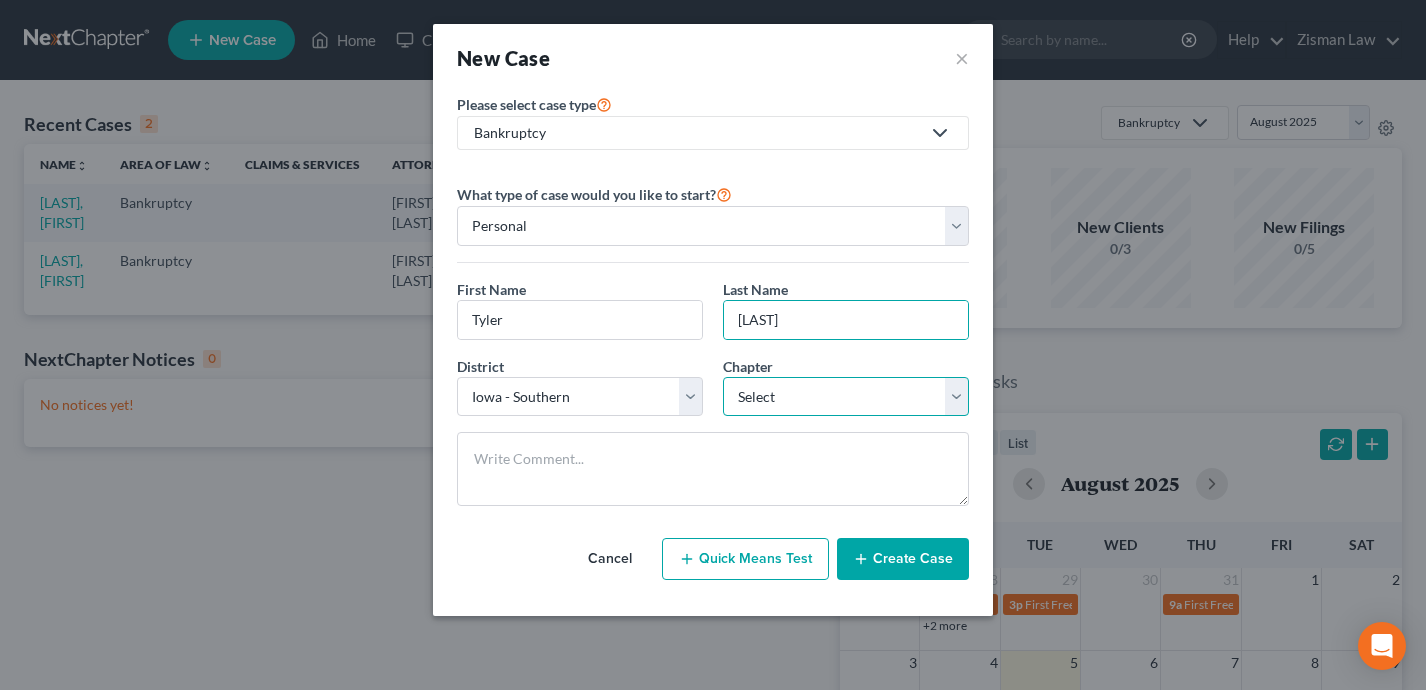 click on "Select 7 11 12 13" at bounding box center [846, 397] 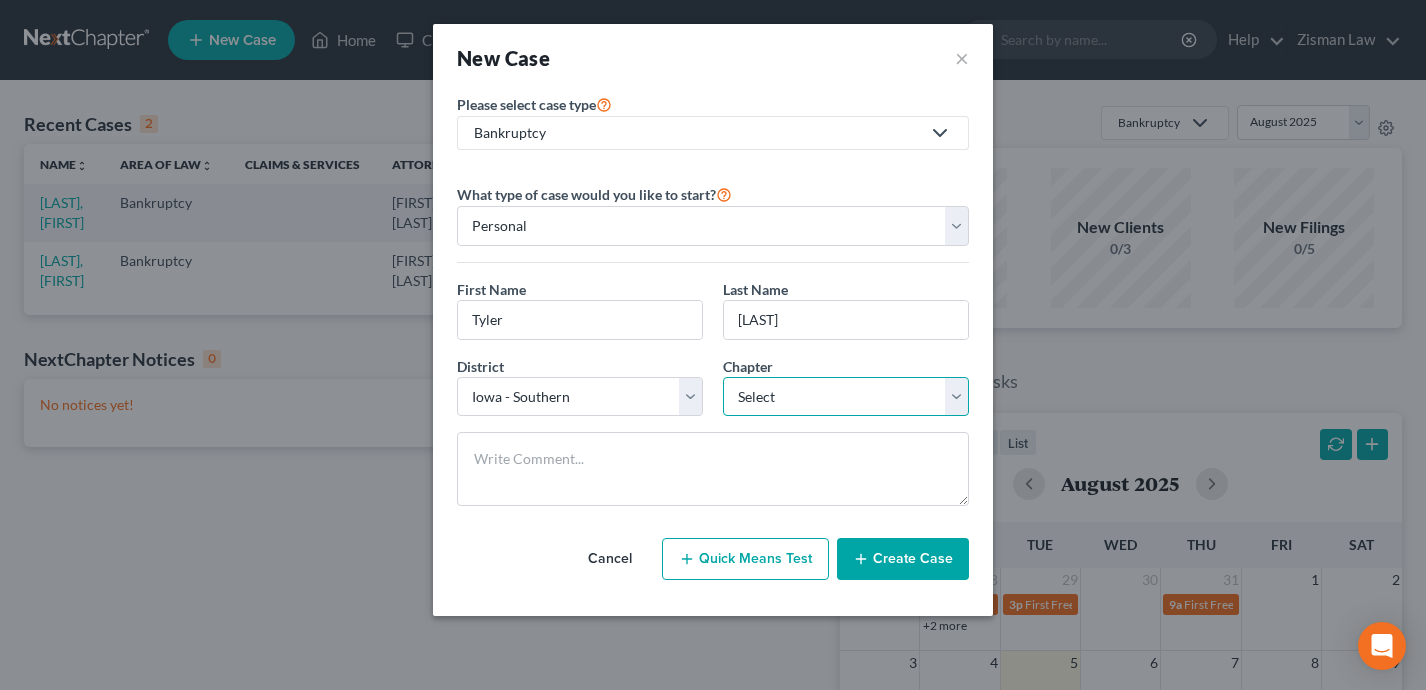select on "0" 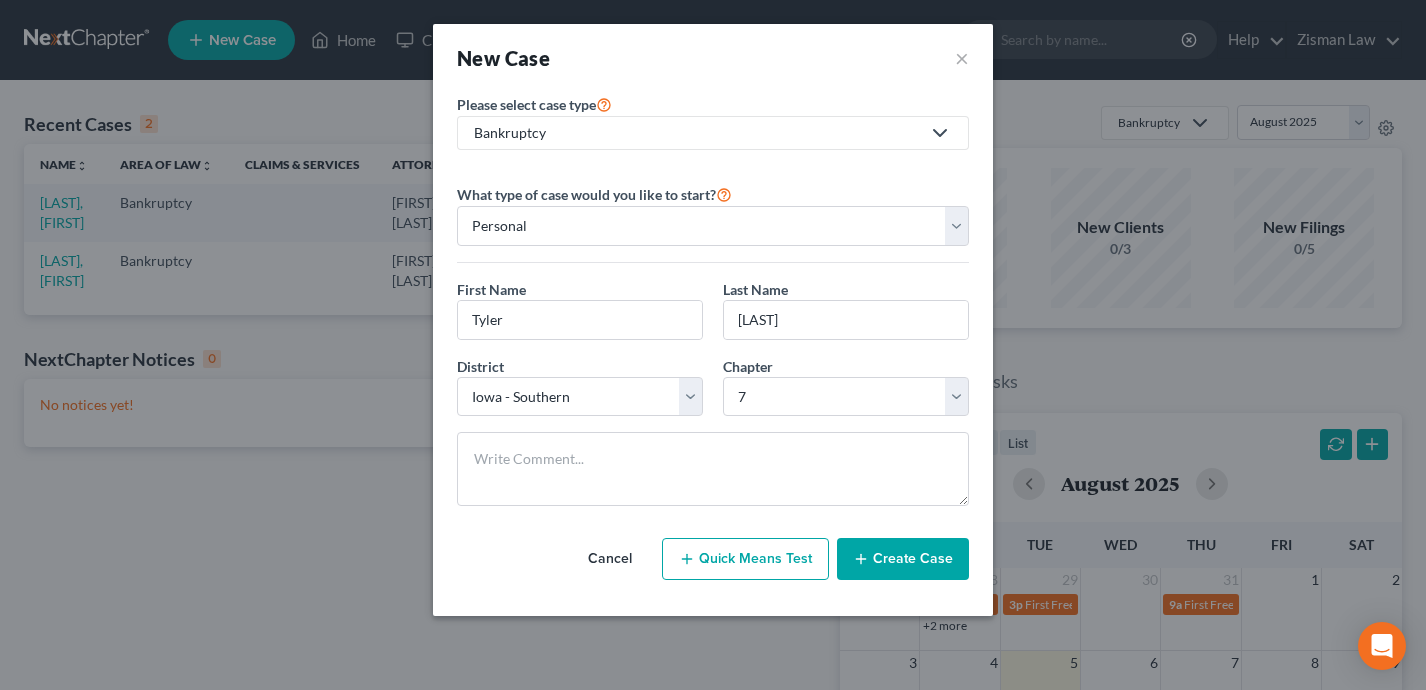 click on "Create Case" at bounding box center [903, 559] 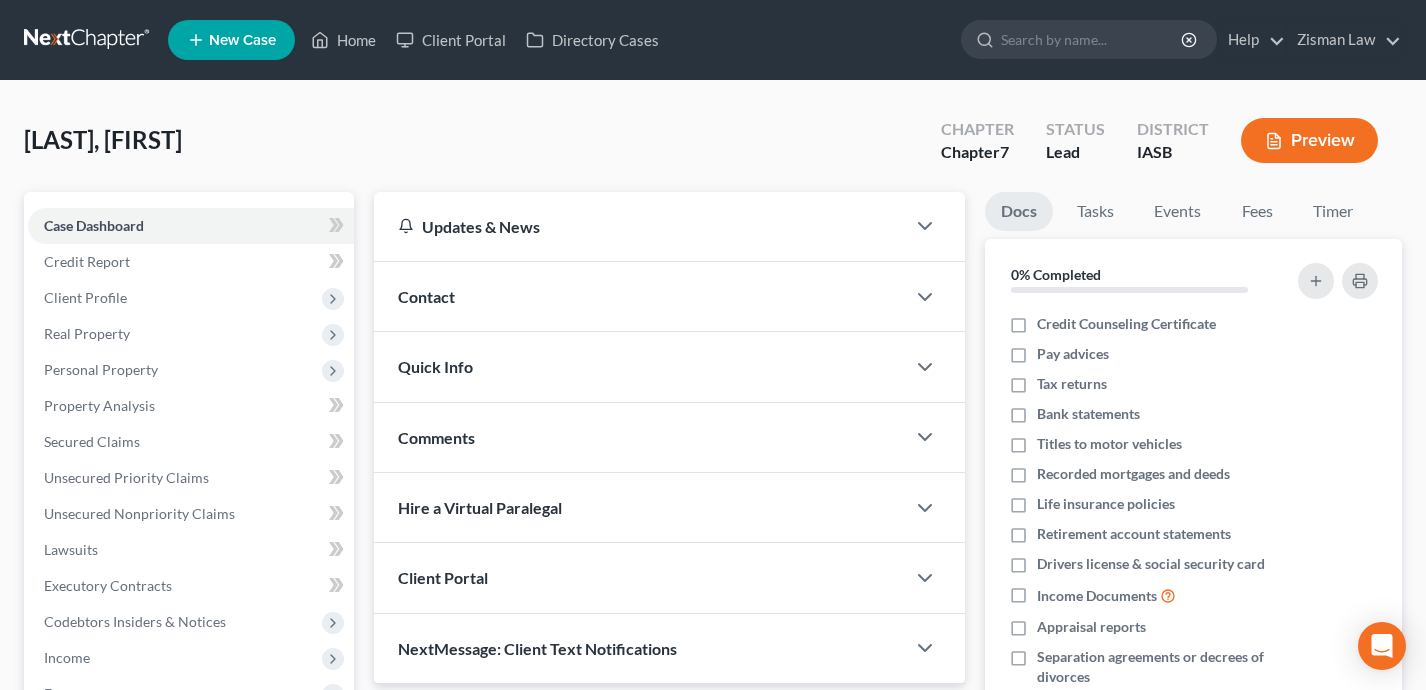 click on "Contact" at bounding box center [640, 296] 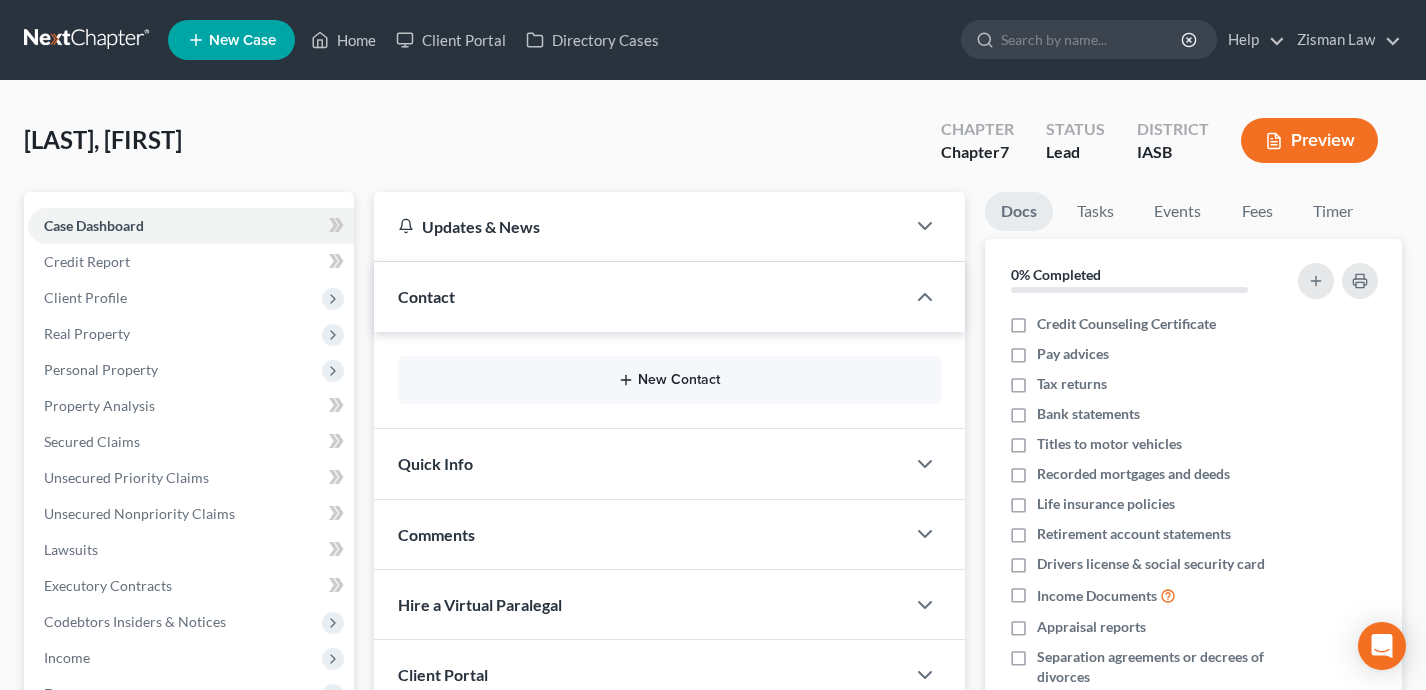 click on "New Contact" at bounding box center (670, 380) 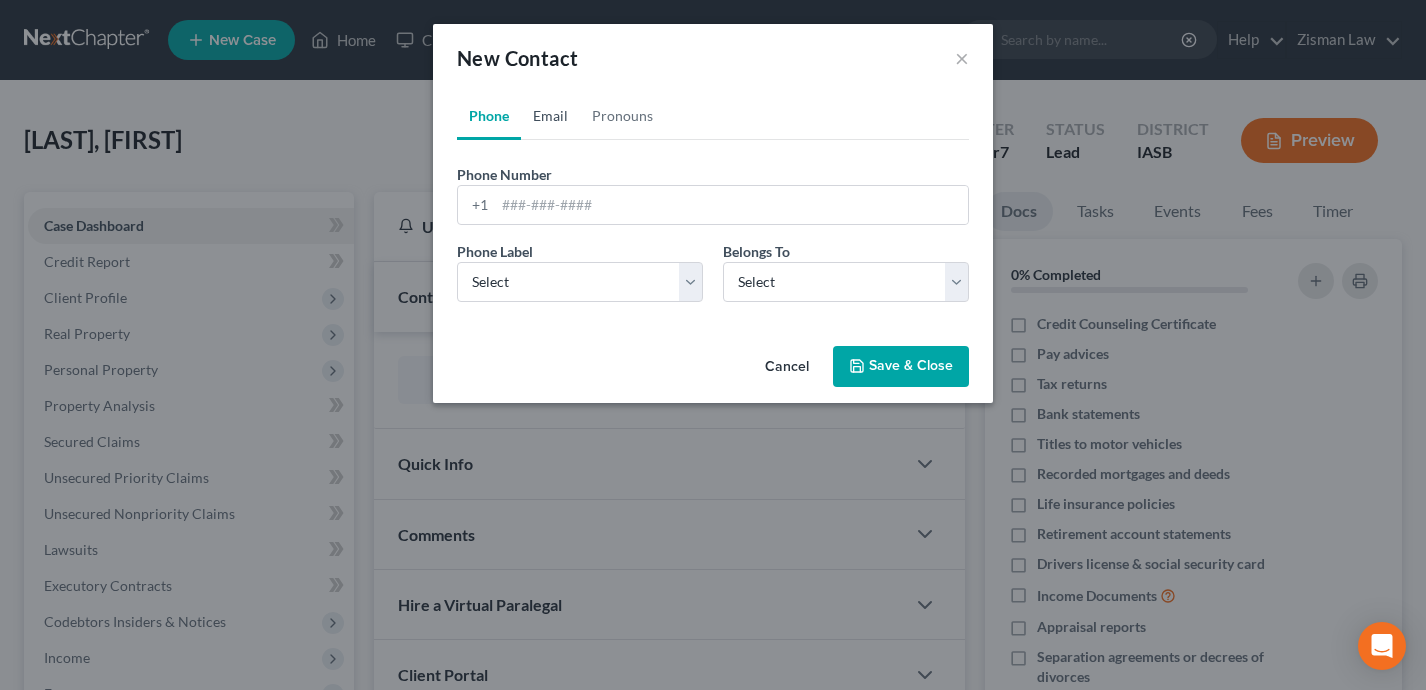 click on "Email" at bounding box center (550, 116) 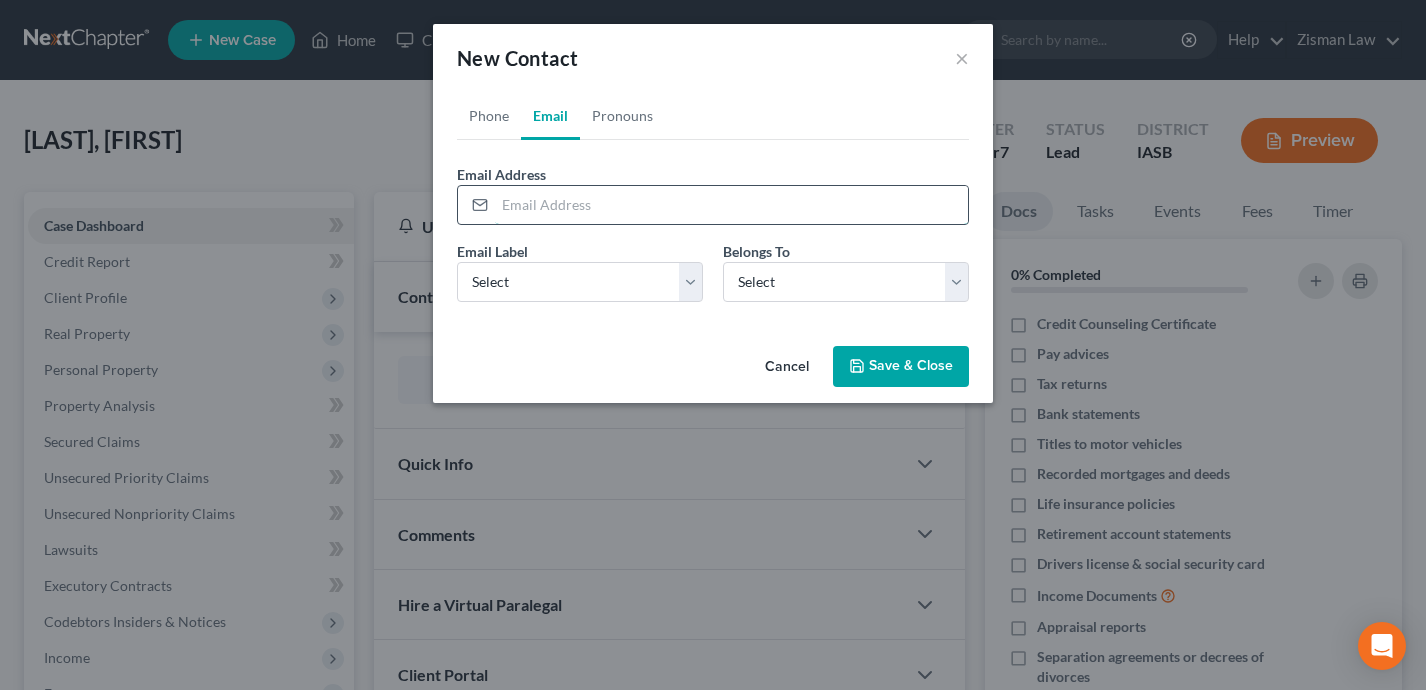 click at bounding box center [731, 205] 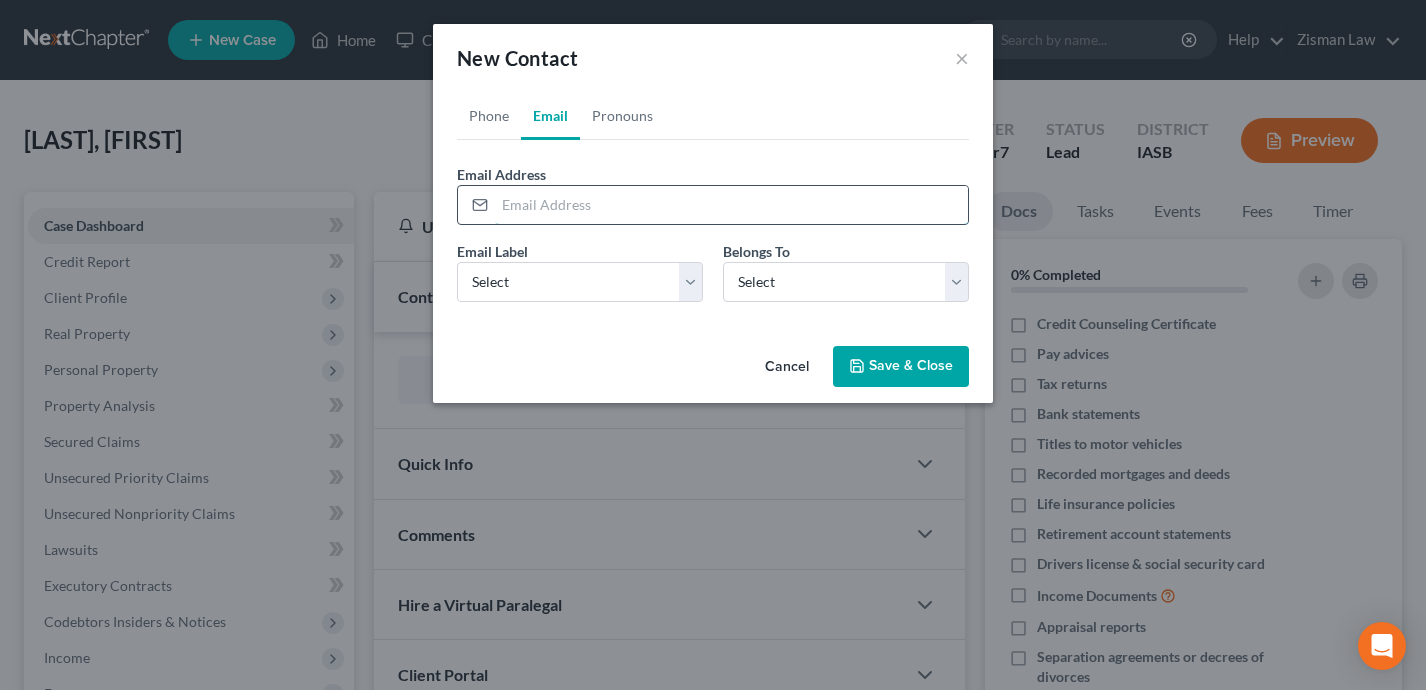 paste on "[EMAIL]" 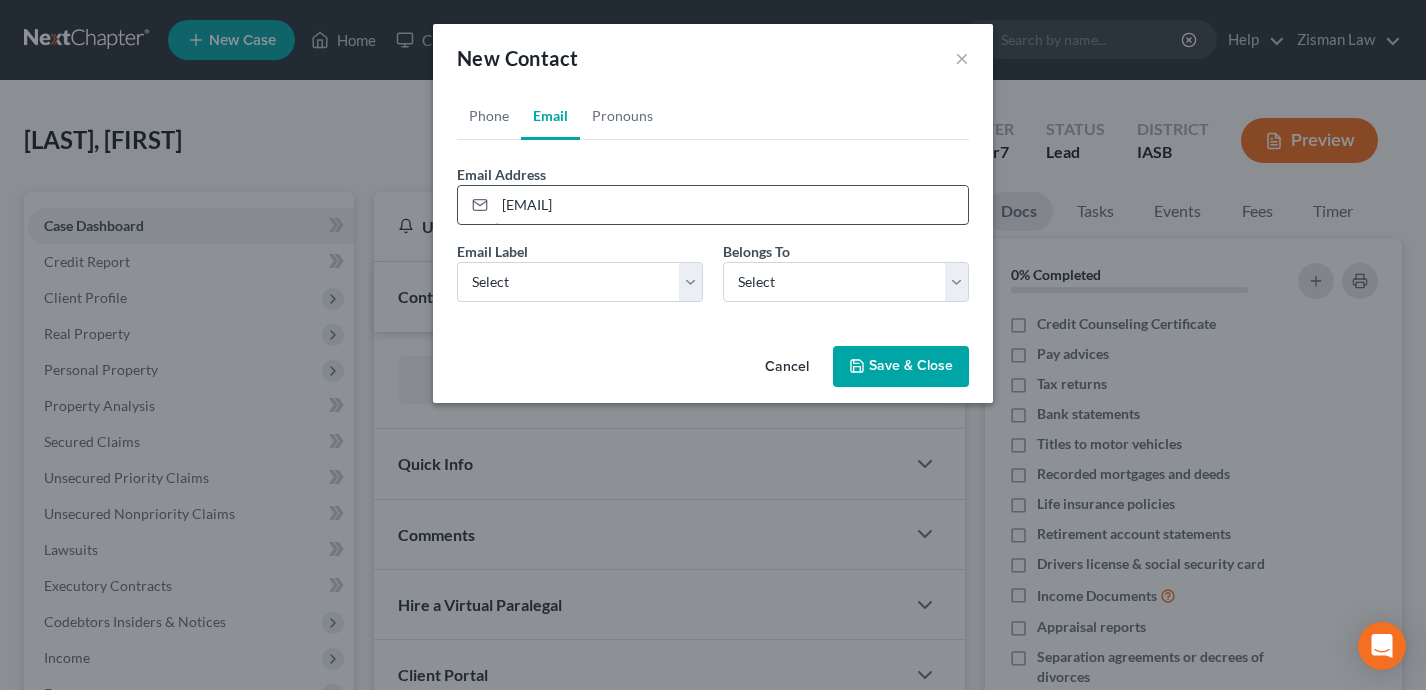 drag, startPoint x: 732, startPoint y: 207, endPoint x: 483, endPoint y: 209, distance: 249.00803 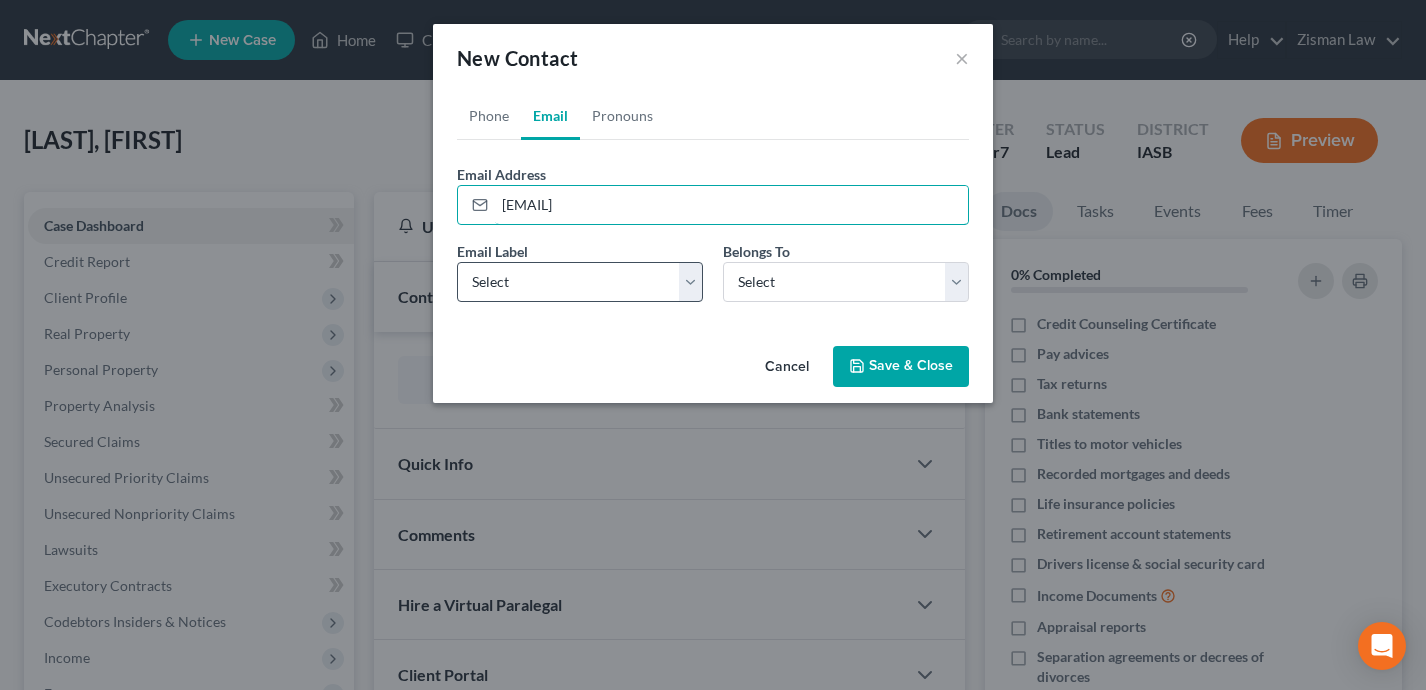 type on "[EMAIL]" 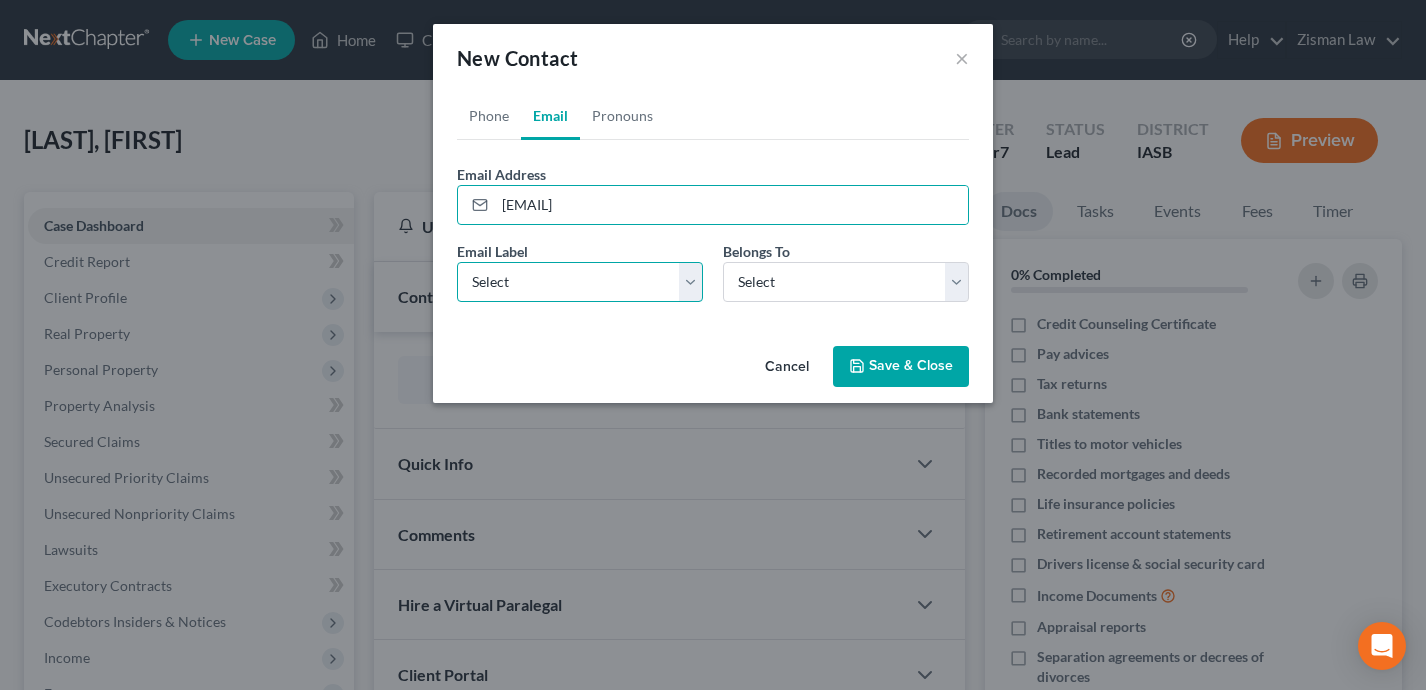 click on "Select Home Work Other" at bounding box center [580, 282] 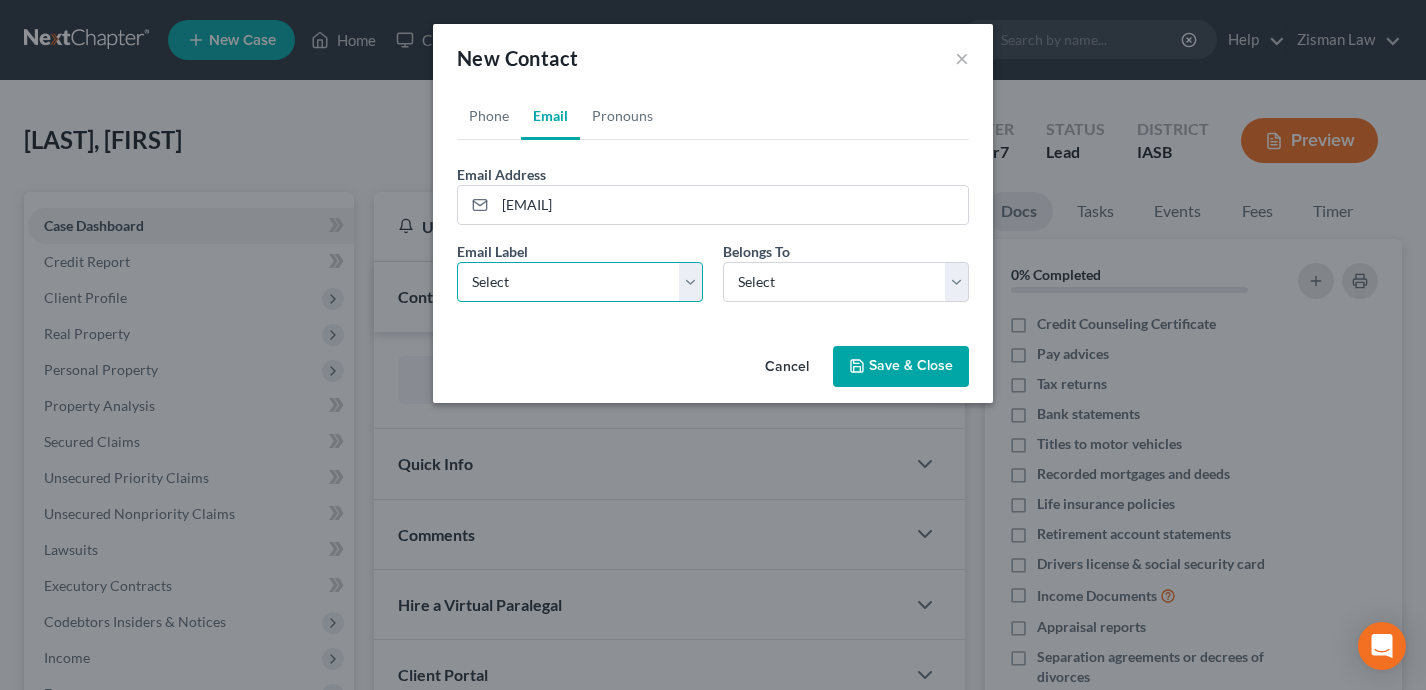 select on "0" 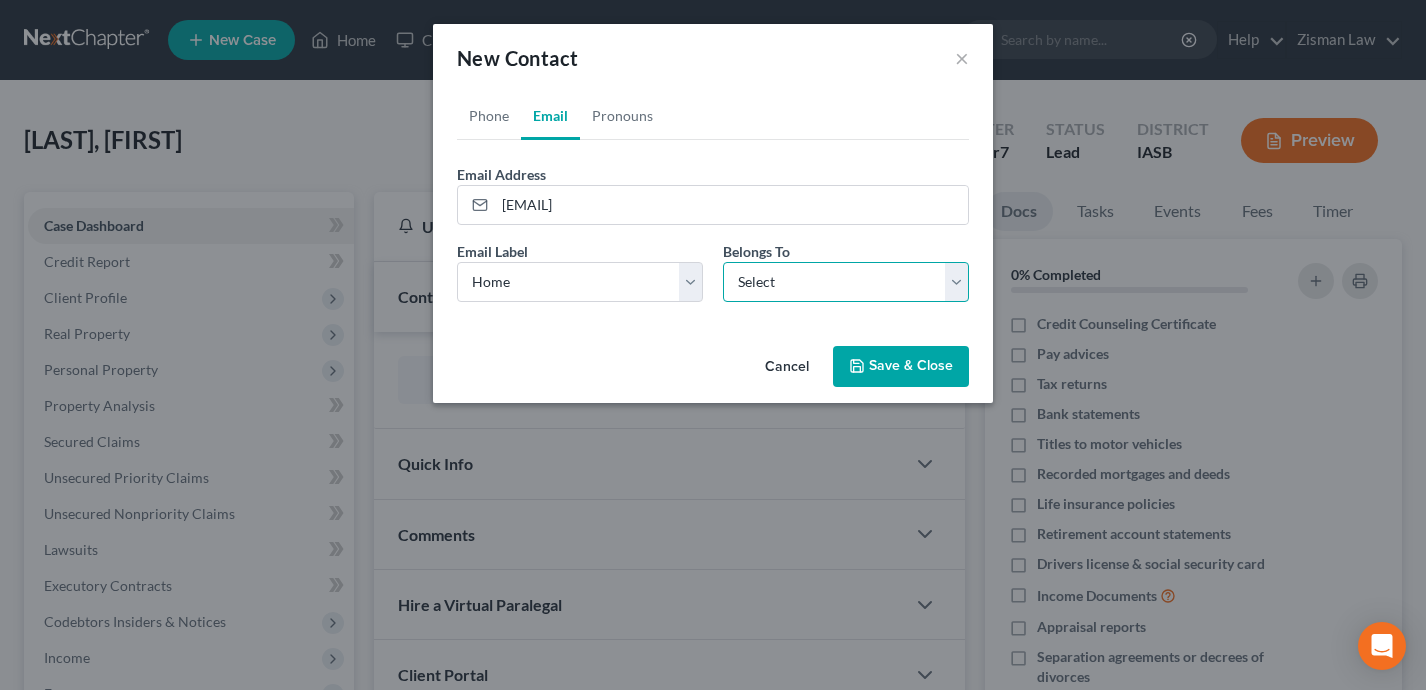 click on "Select Client Other" at bounding box center [846, 282] 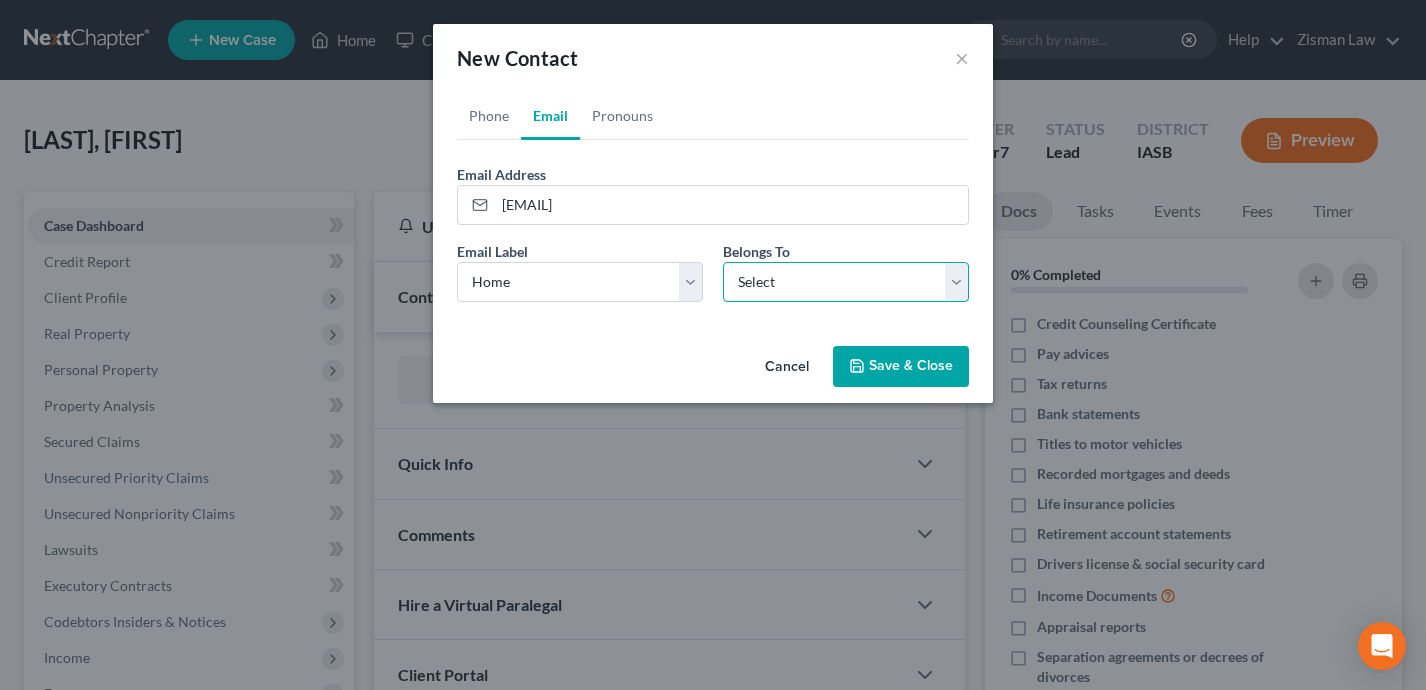 select on "0" 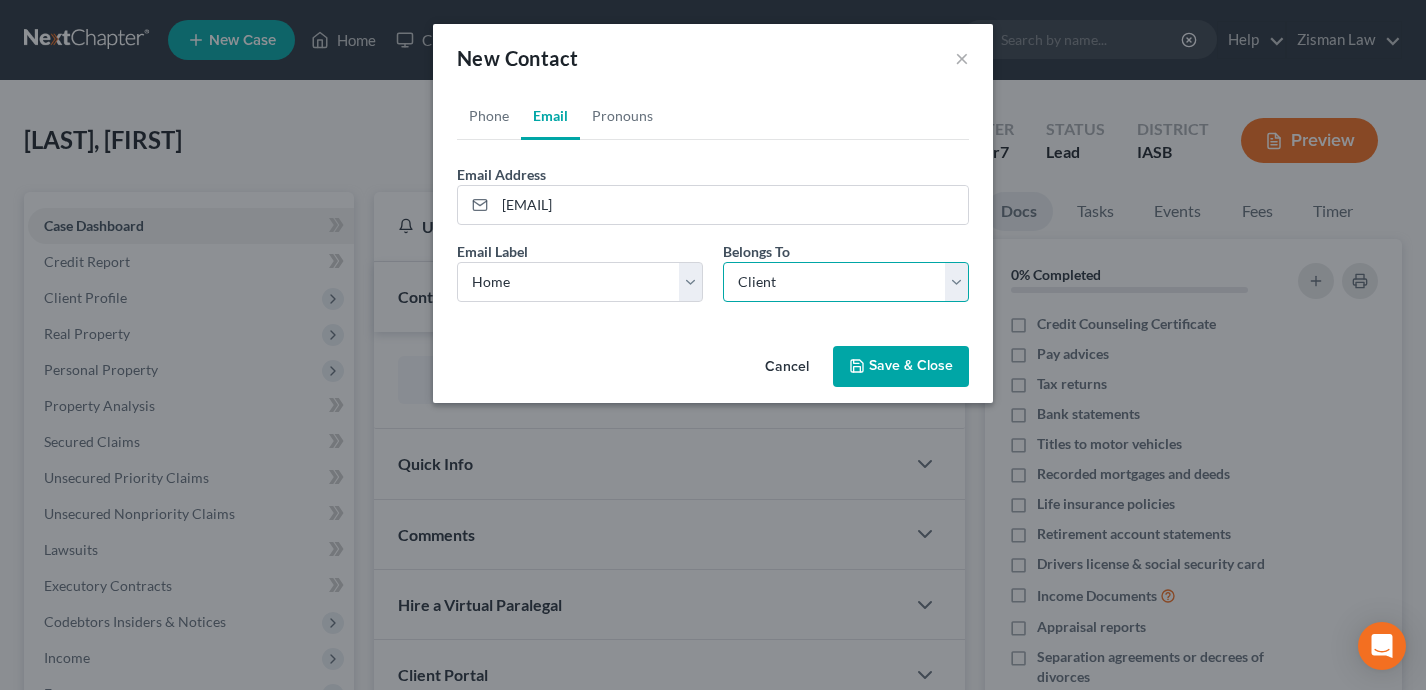 select on "0" 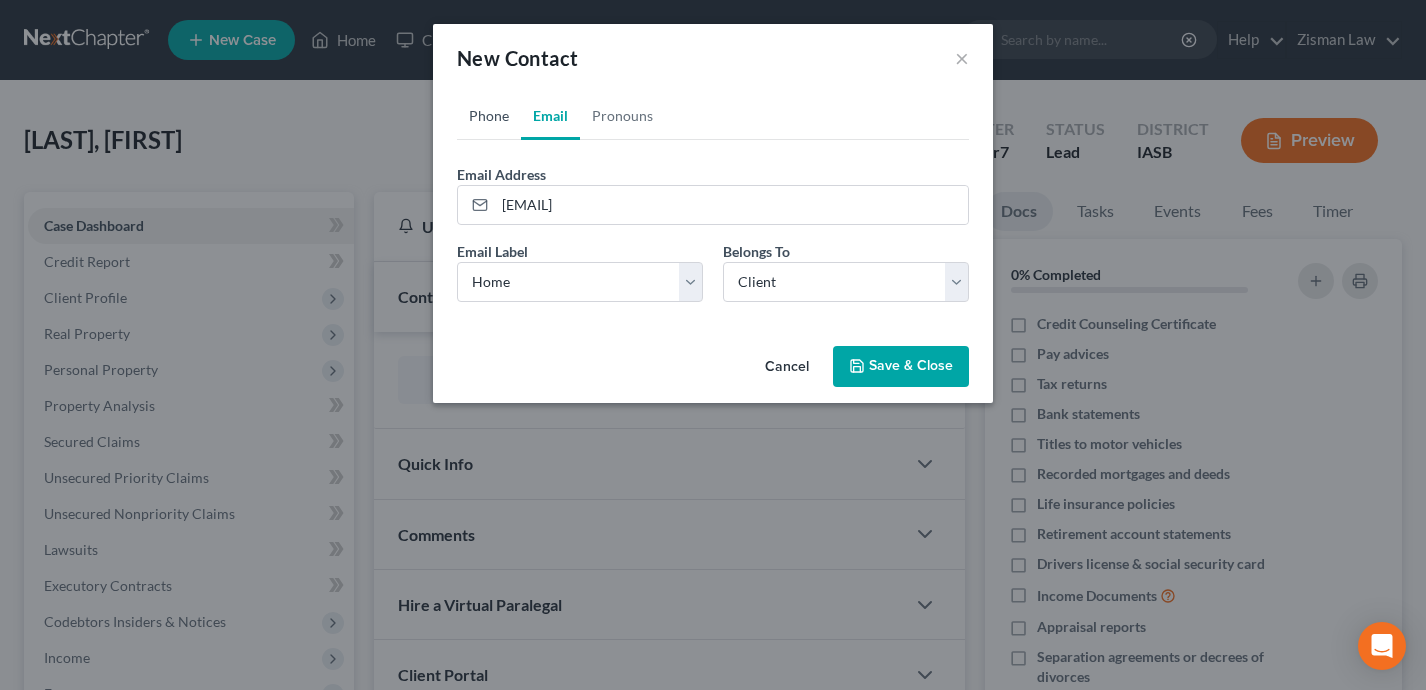 click on "Phone" at bounding box center (489, 116) 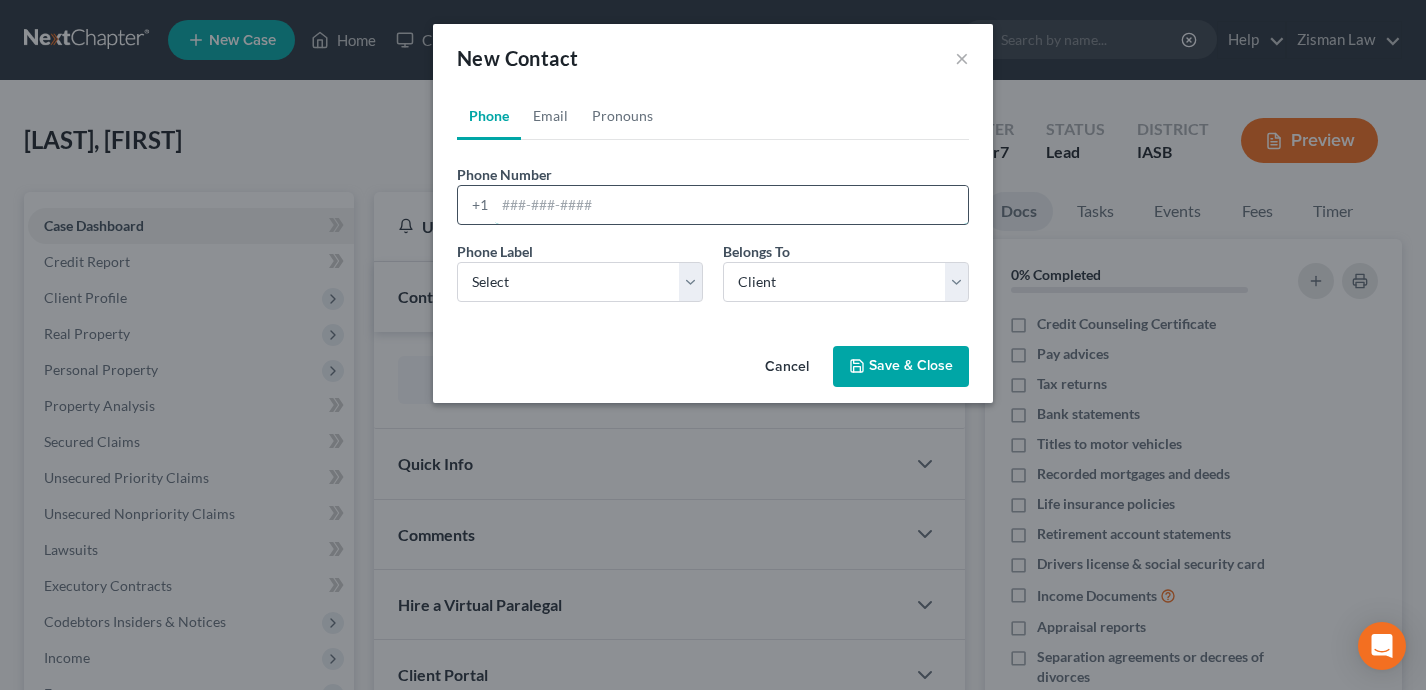 click at bounding box center (731, 205) 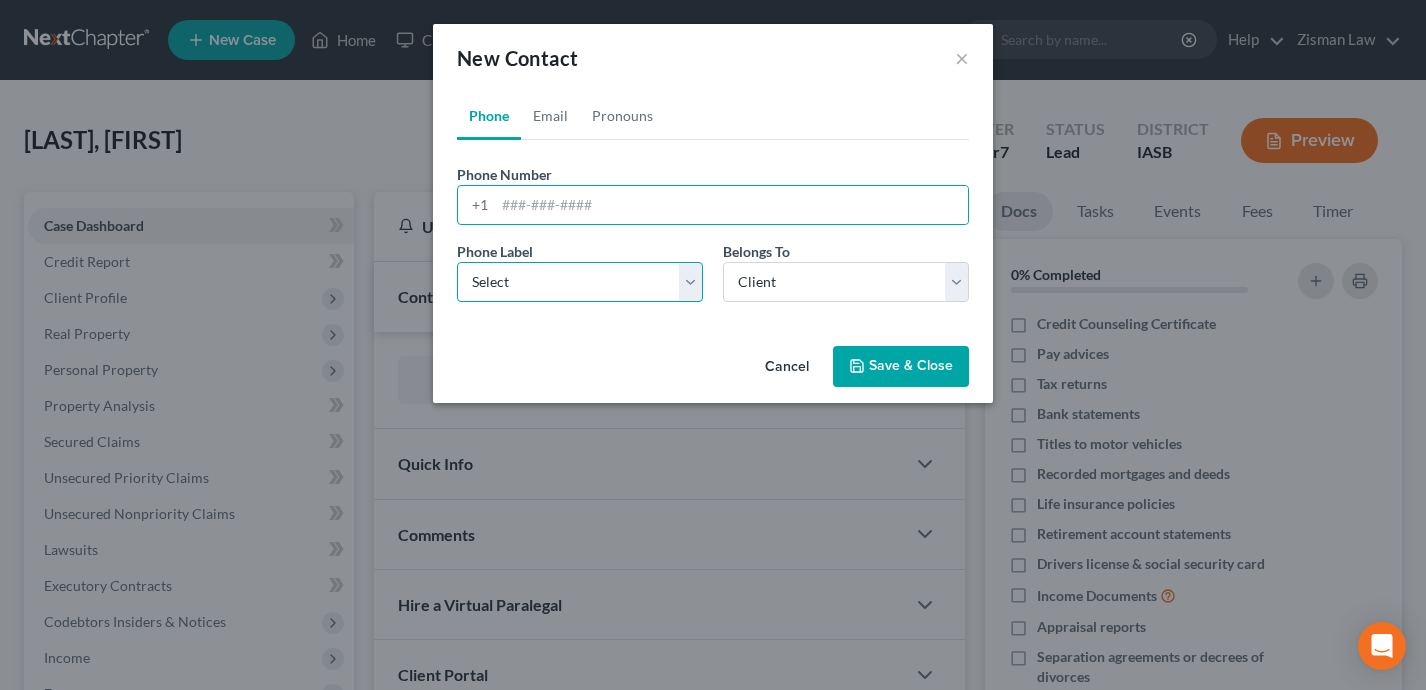 click on "Select Mobile Home Work Other" at bounding box center (580, 282) 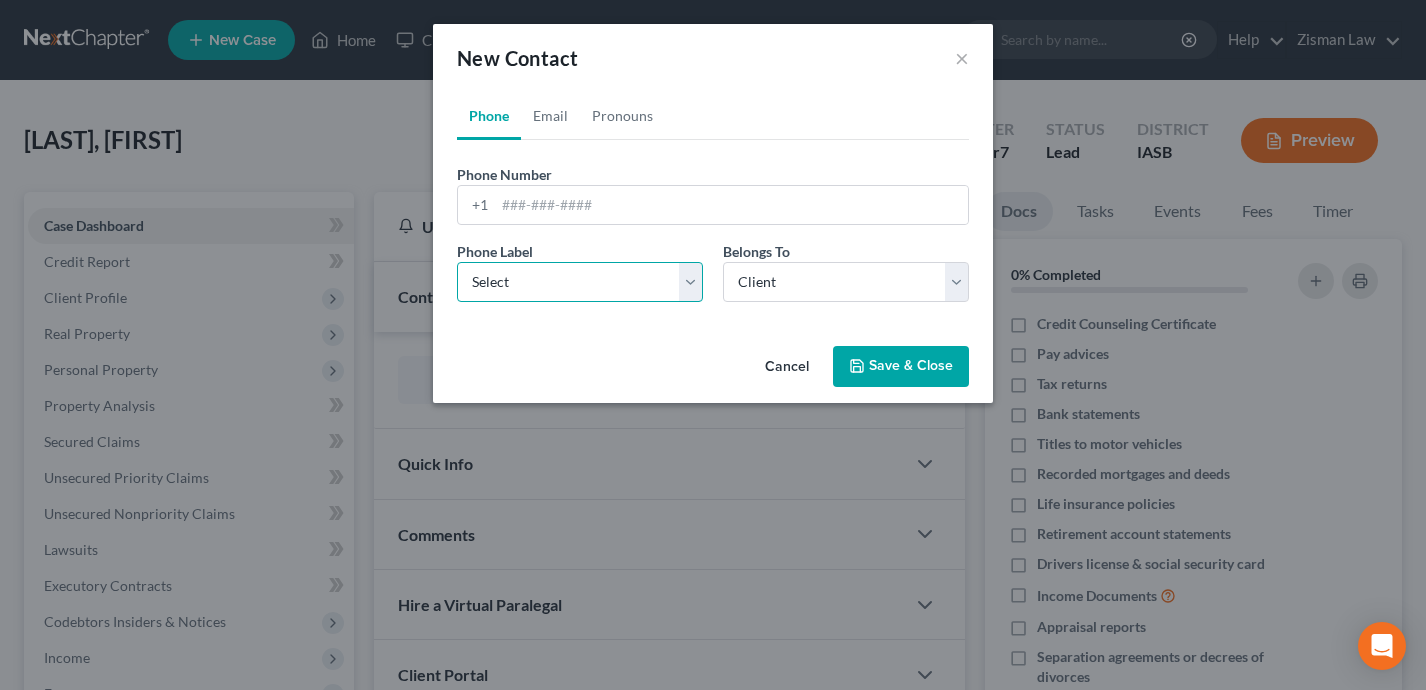 select on "0" 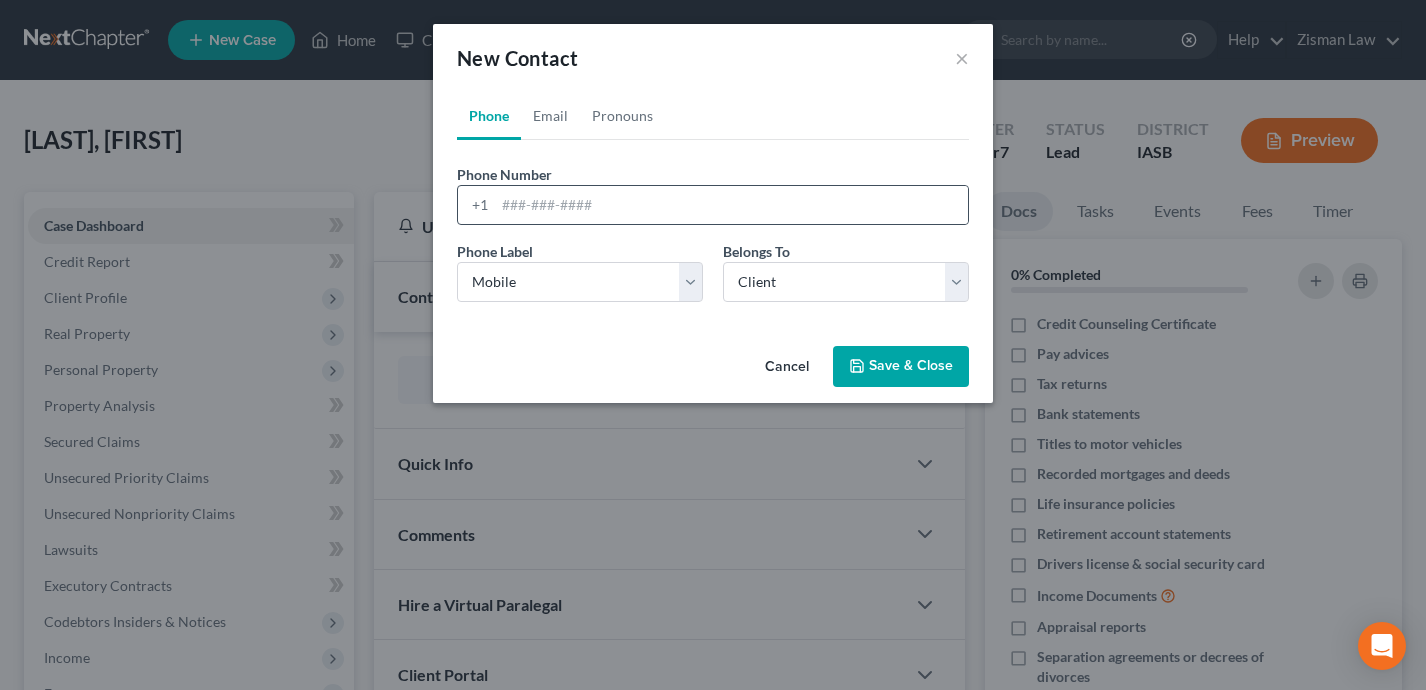 click on "+1" at bounding box center (476, 205) 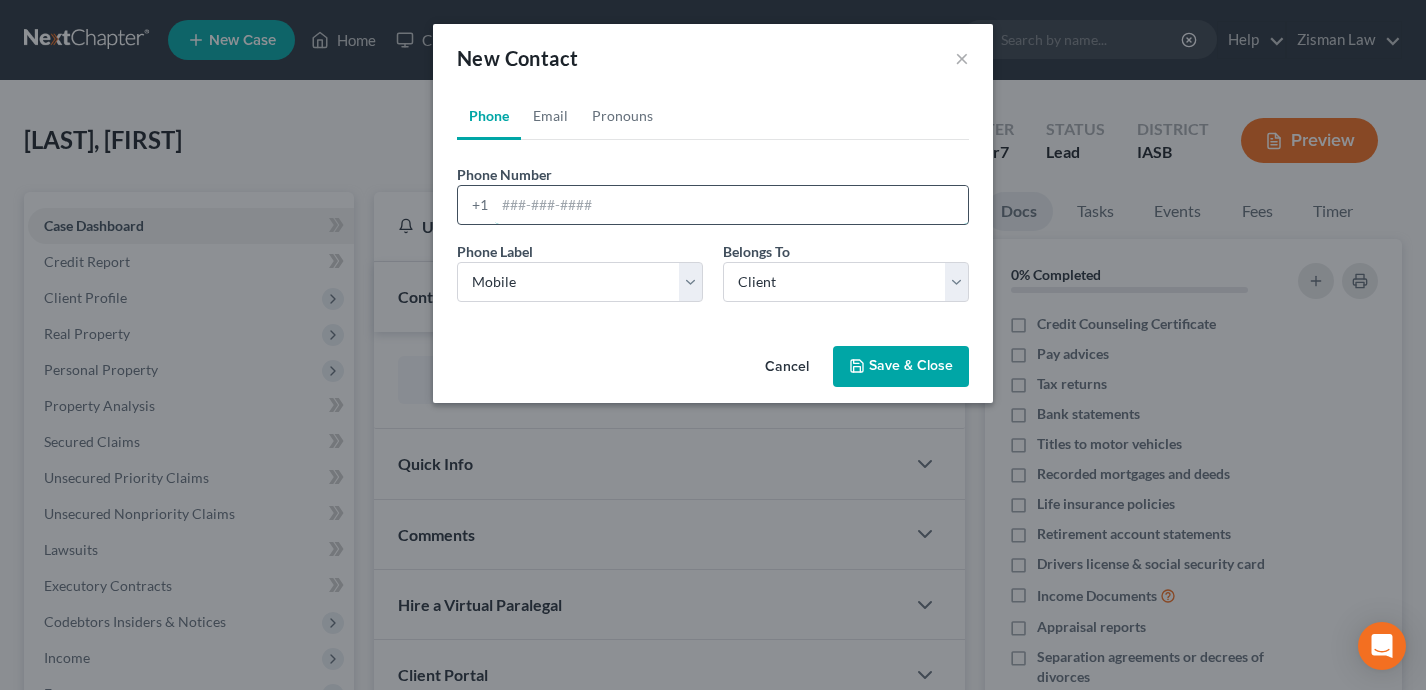 click at bounding box center (731, 205) 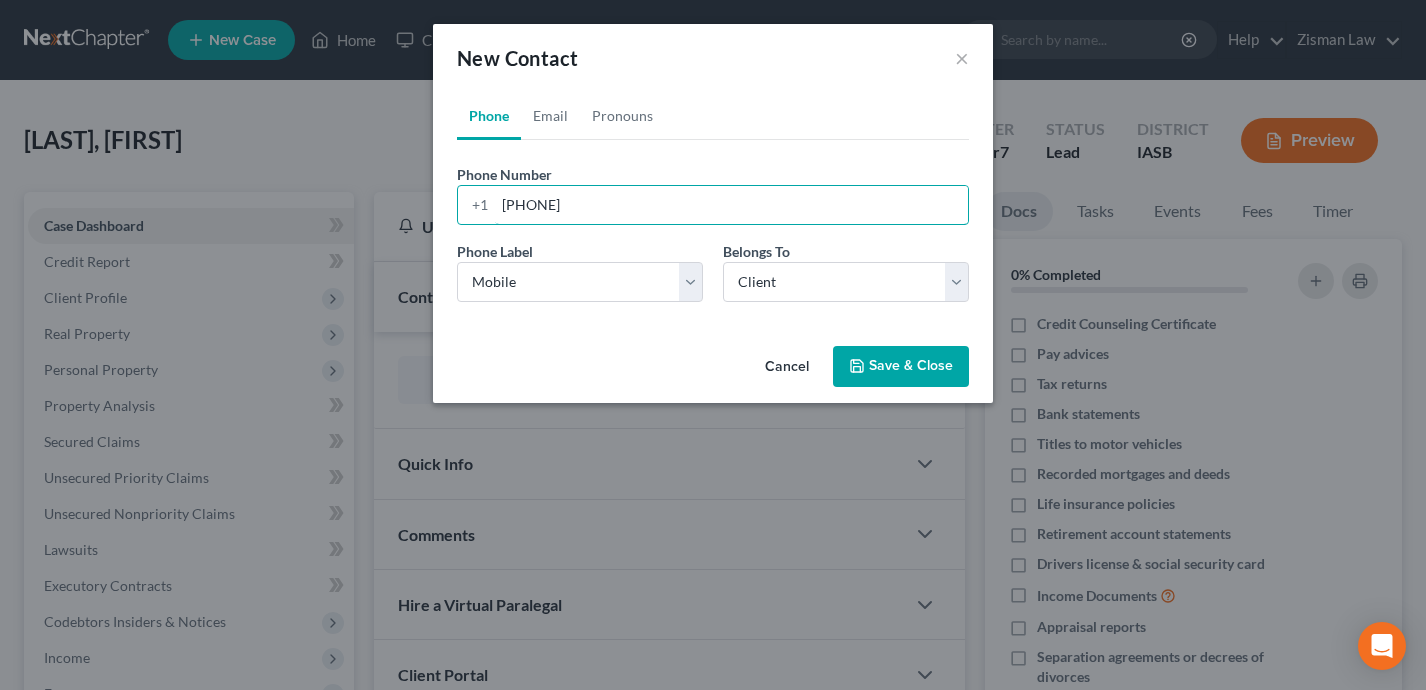 type on "[PHONE]" 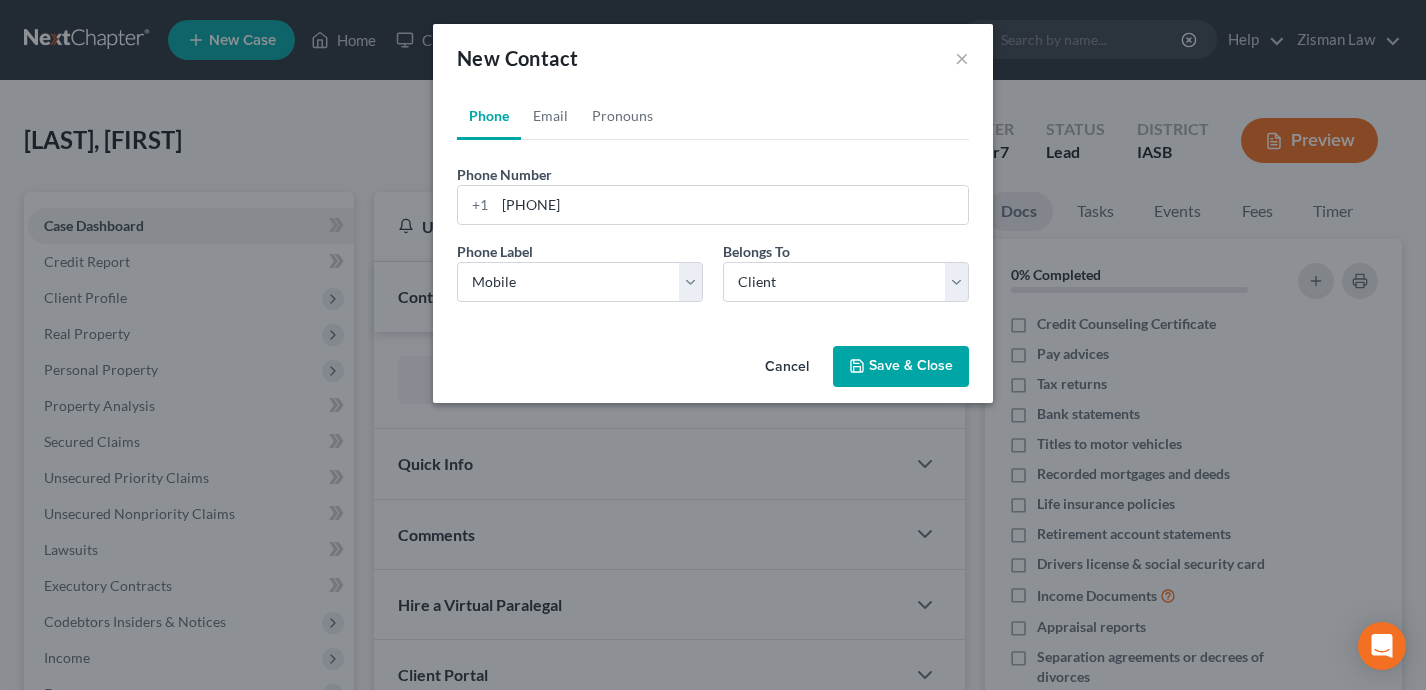click on "Save & Close" at bounding box center (901, 367) 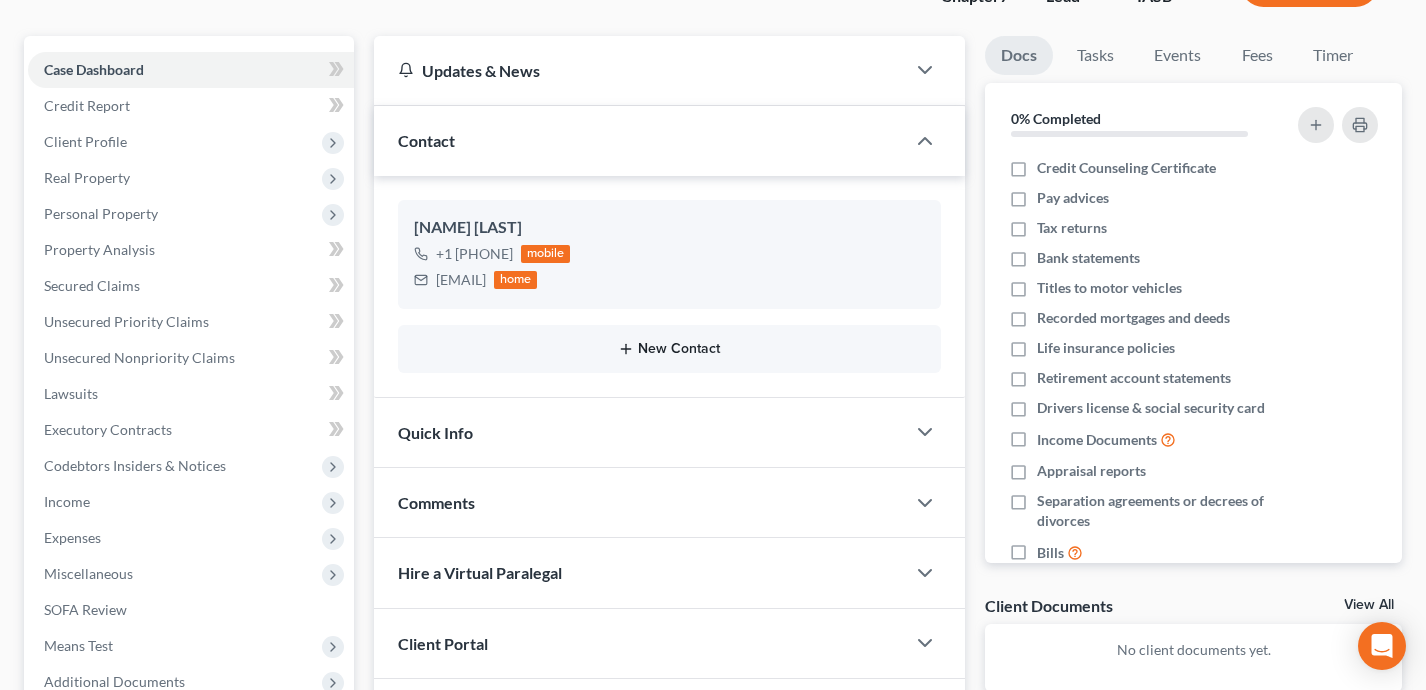 scroll, scrollTop: 166, scrollLeft: 0, axis: vertical 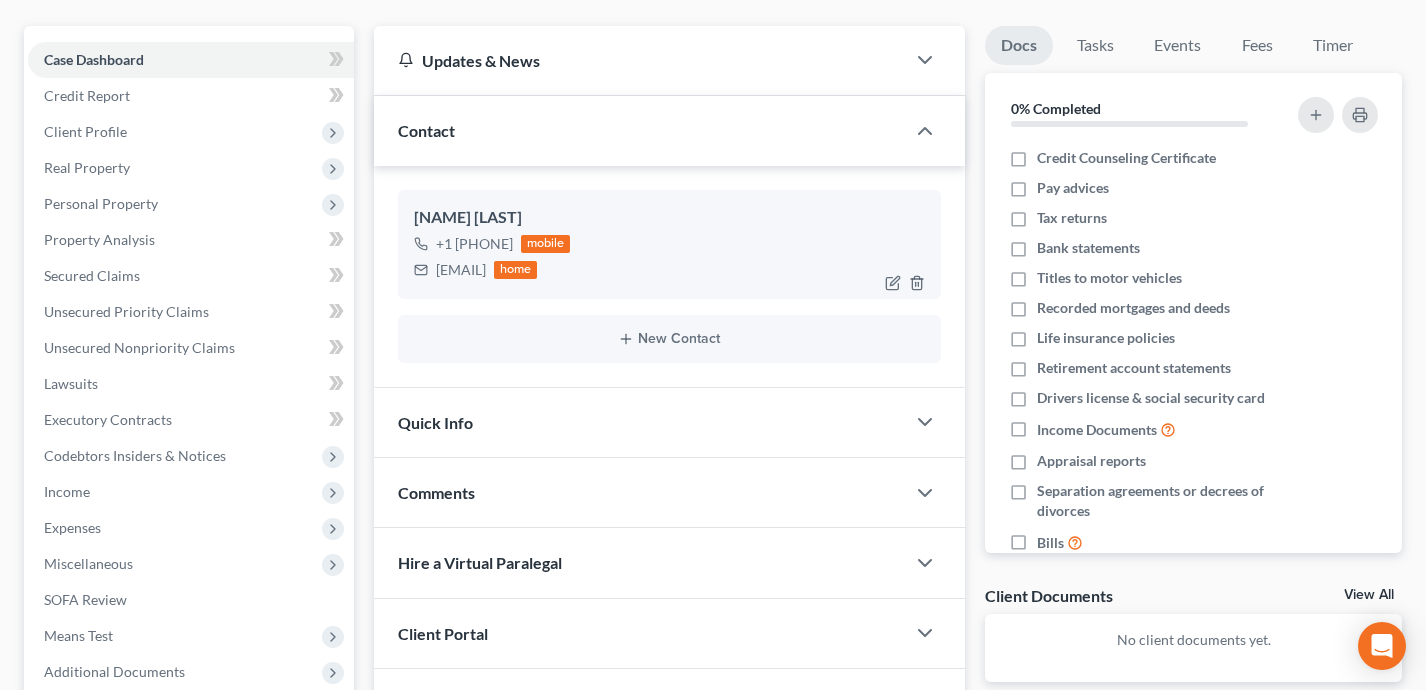 drag, startPoint x: 630, startPoint y: 276, endPoint x: 426, endPoint y: 272, distance: 204.03922 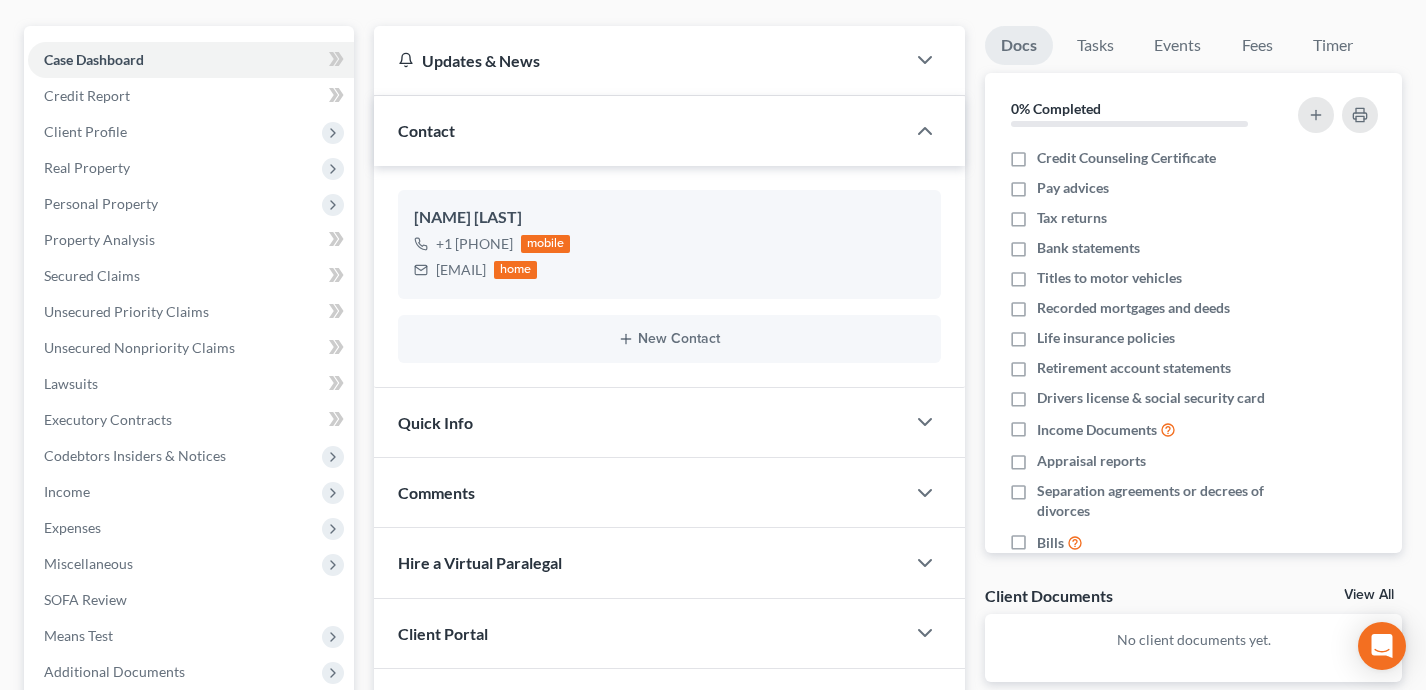 copy on "[EMAIL]" 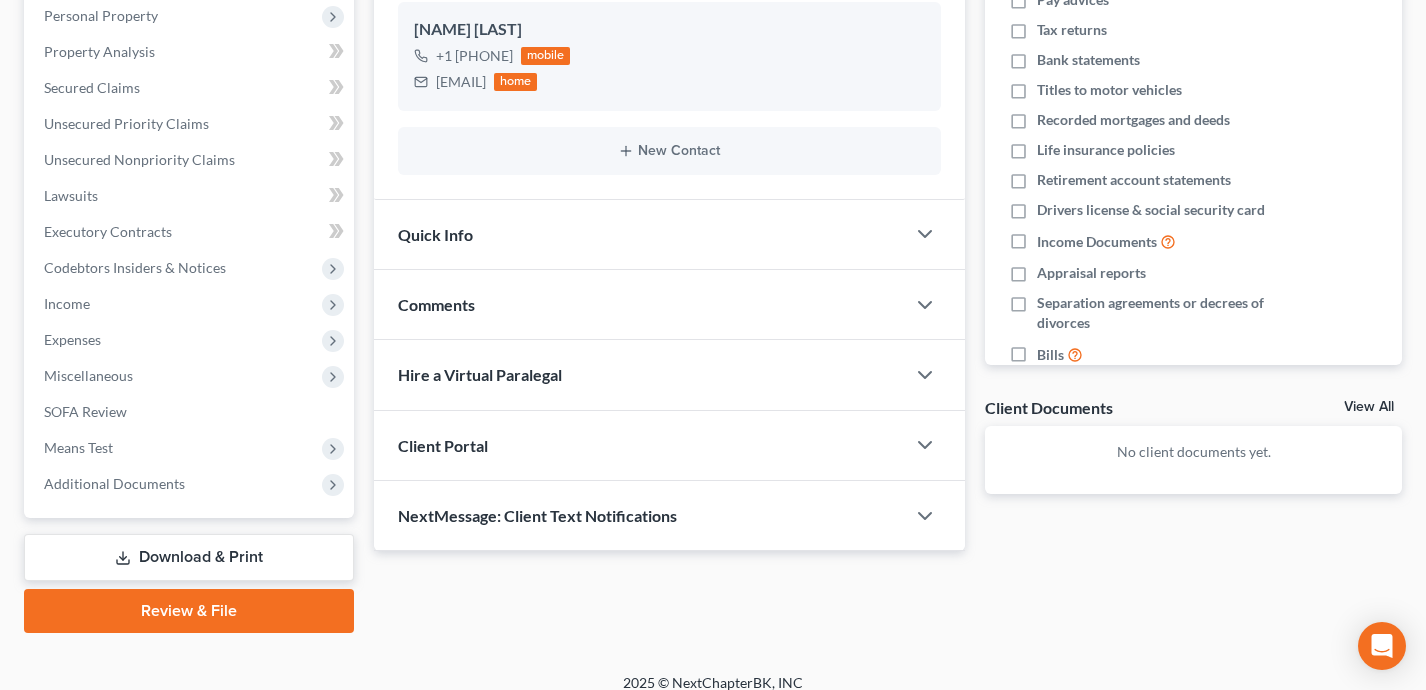 scroll, scrollTop: 371, scrollLeft: 0, axis: vertical 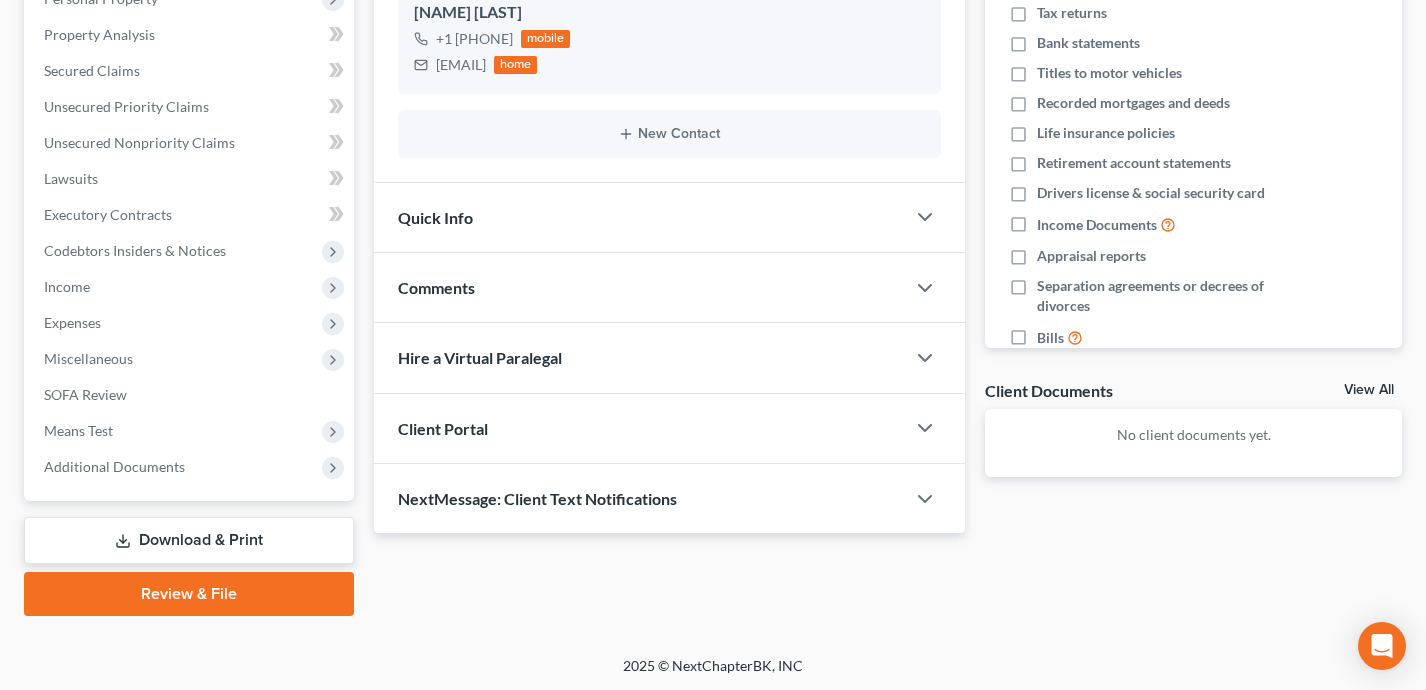click on "Client Portal" at bounding box center [640, 428] 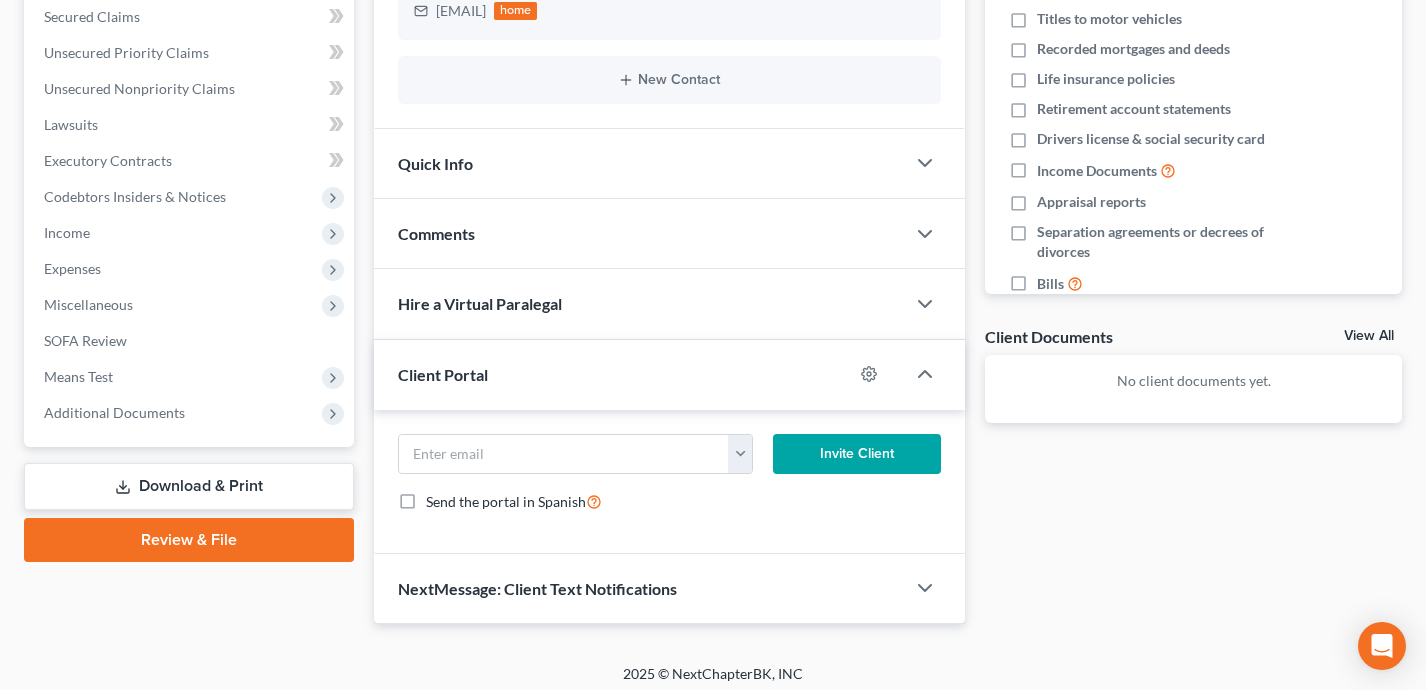 scroll, scrollTop: 434, scrollLeft: 0, axis: vertical 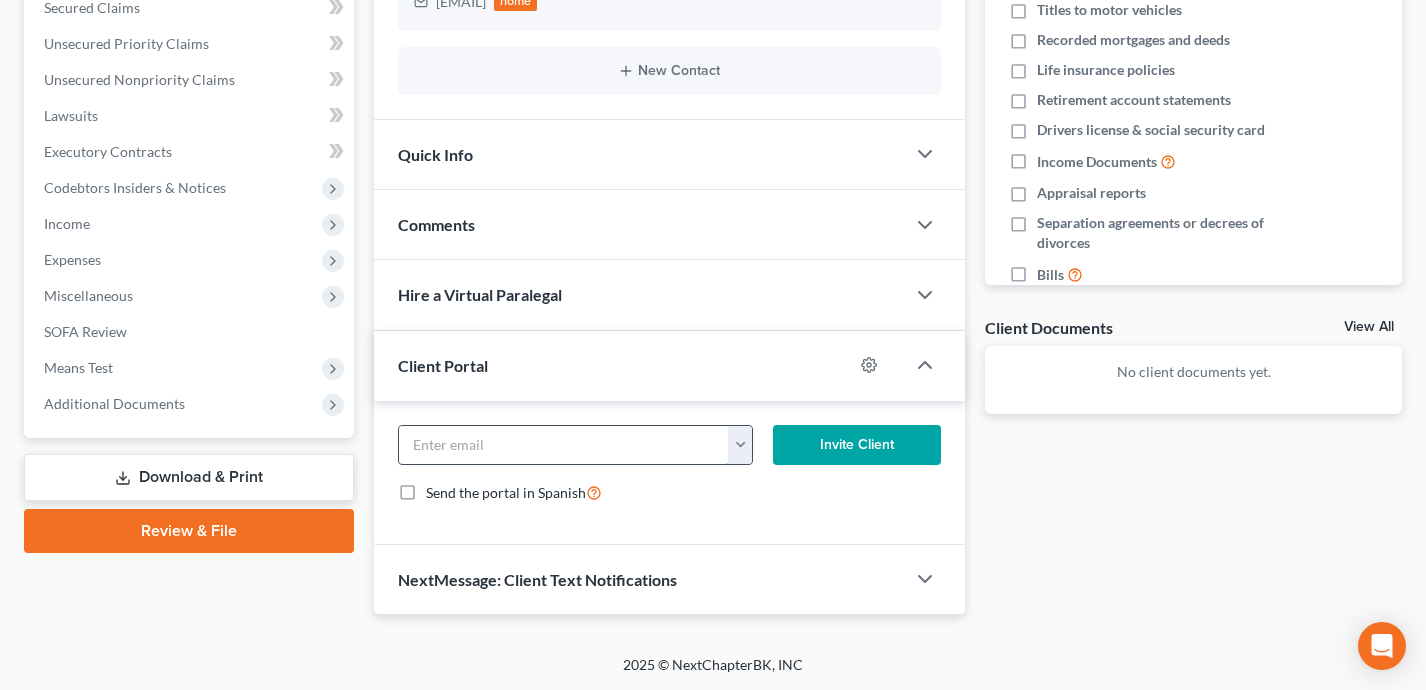 click at bounding box center (564, 445) 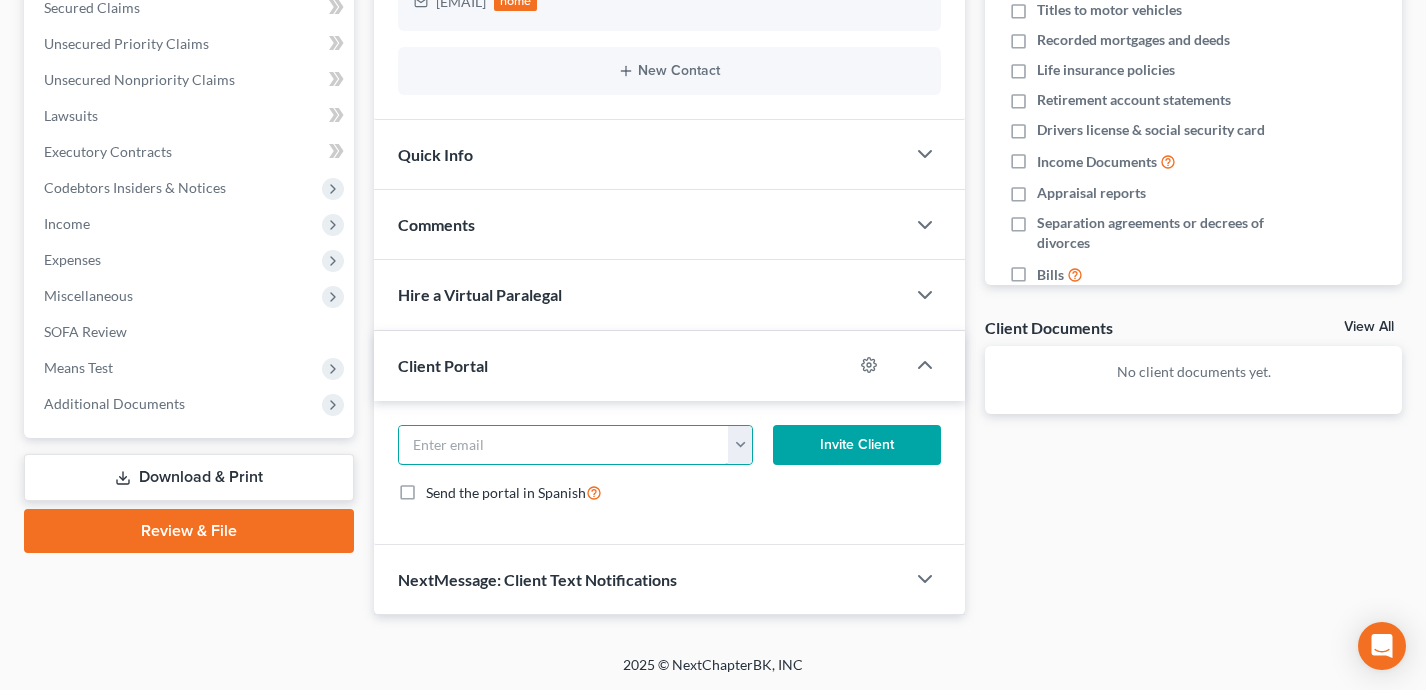 paste on "[EMAIL]" 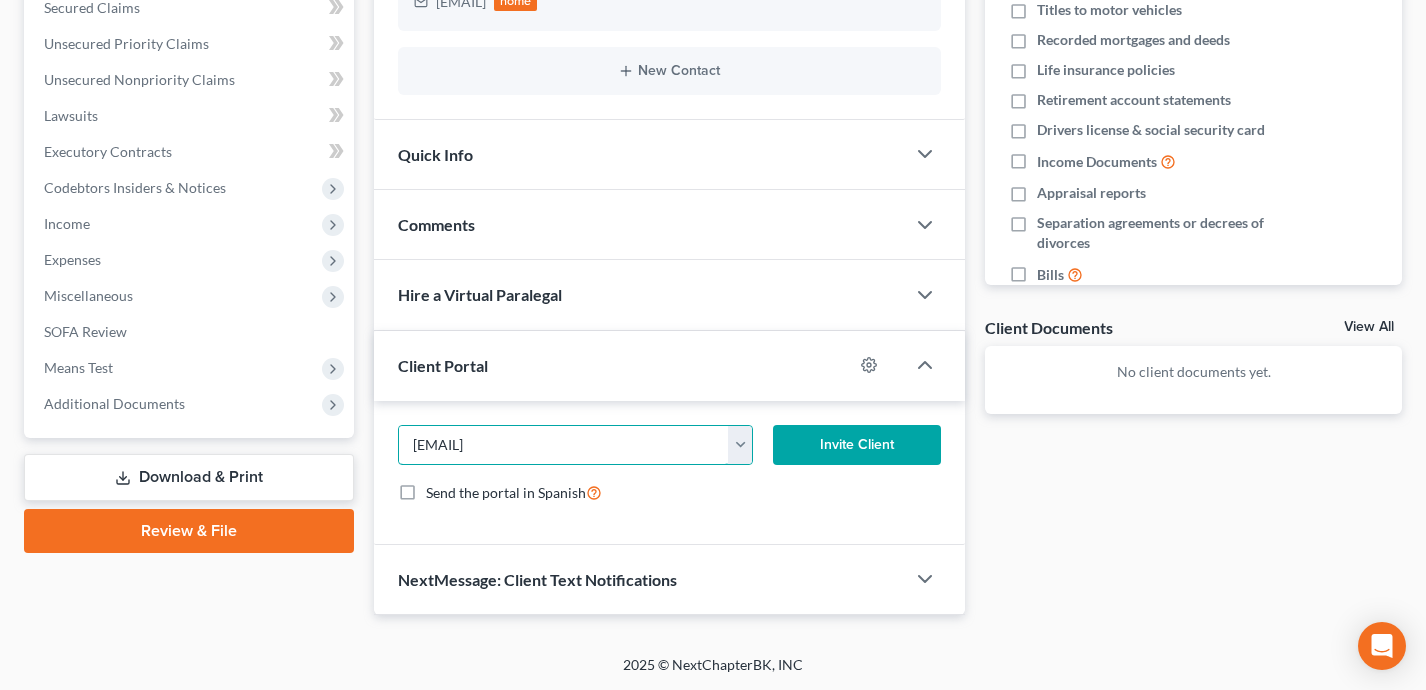 type on "[EMAIL]" 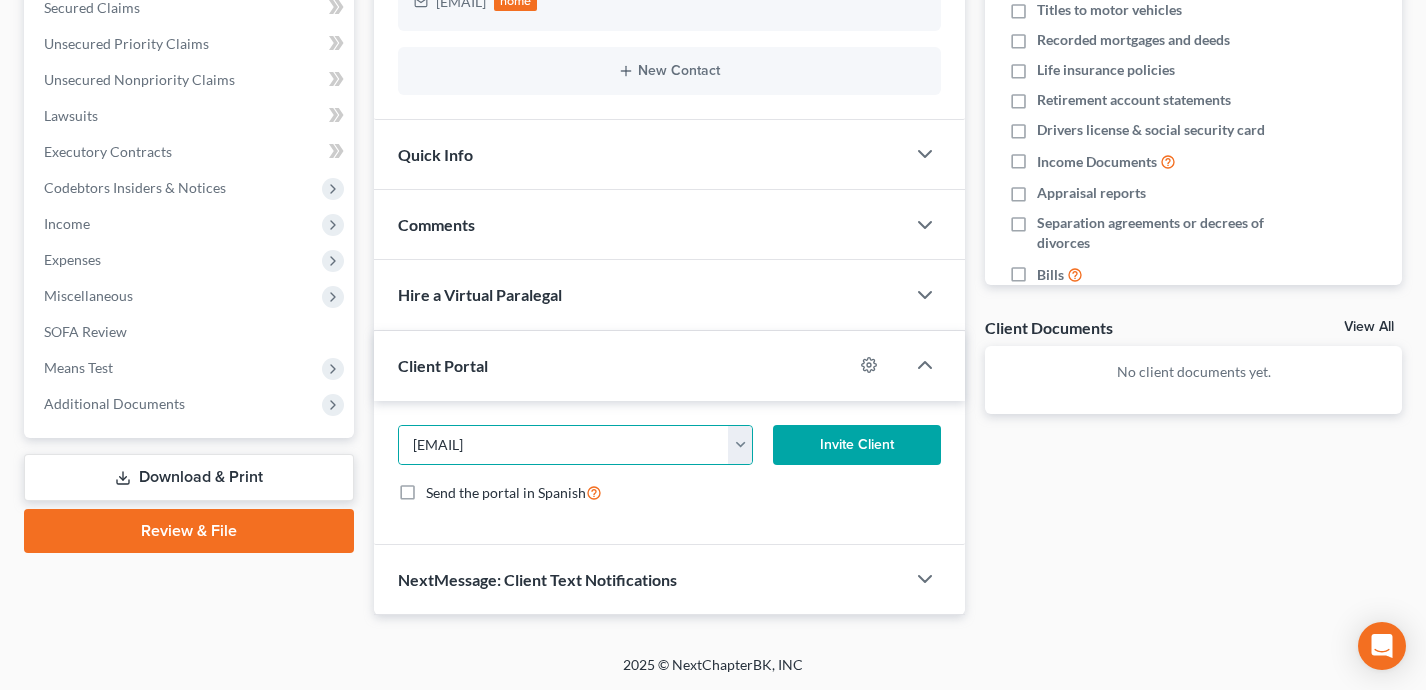 click on "Invite Client" at bounding box center [857, 445] 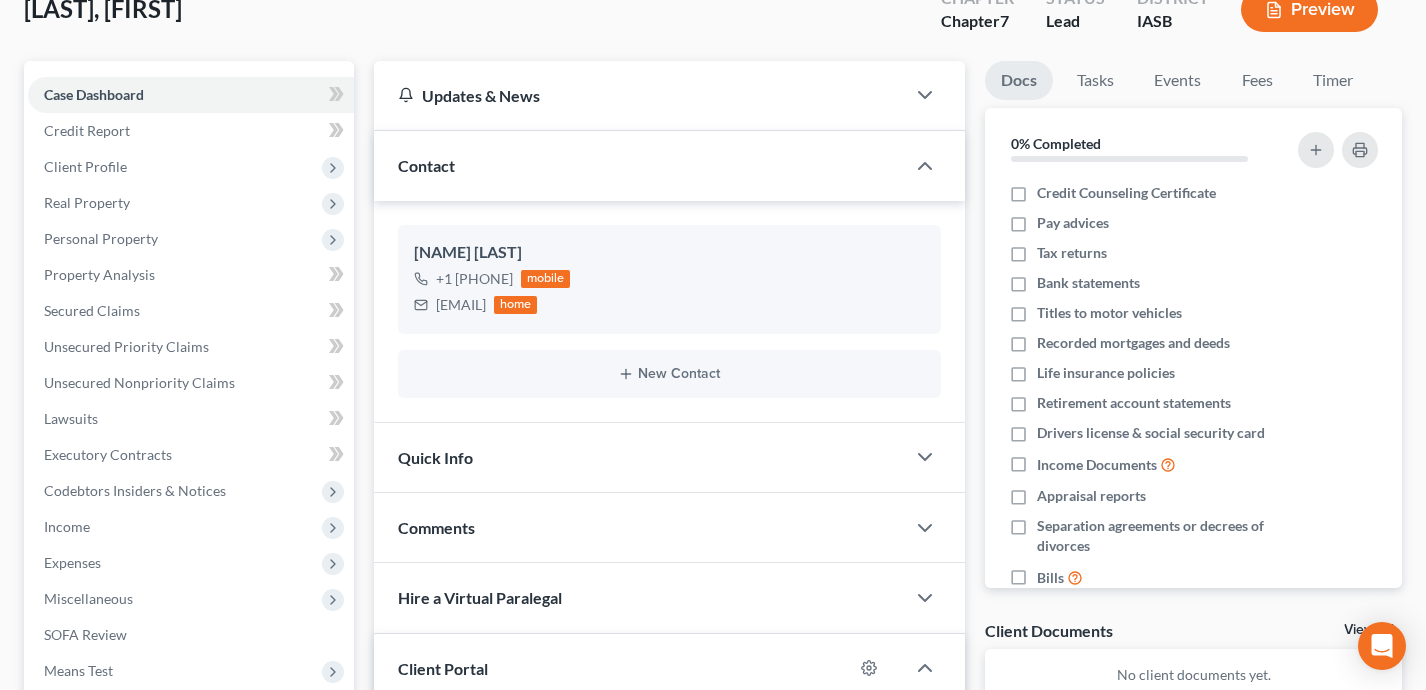 scroll, scrollTop: 53, scrollLeft: 0, axis: vertical 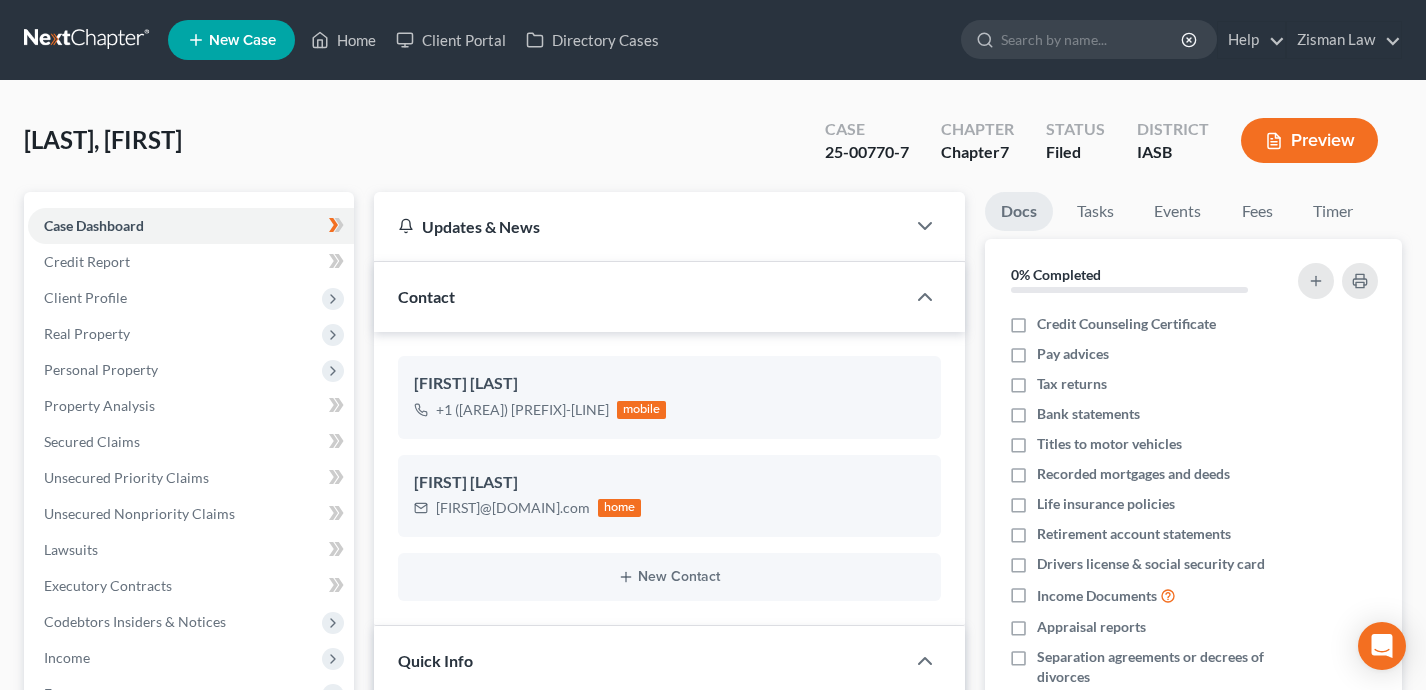 select on "6" 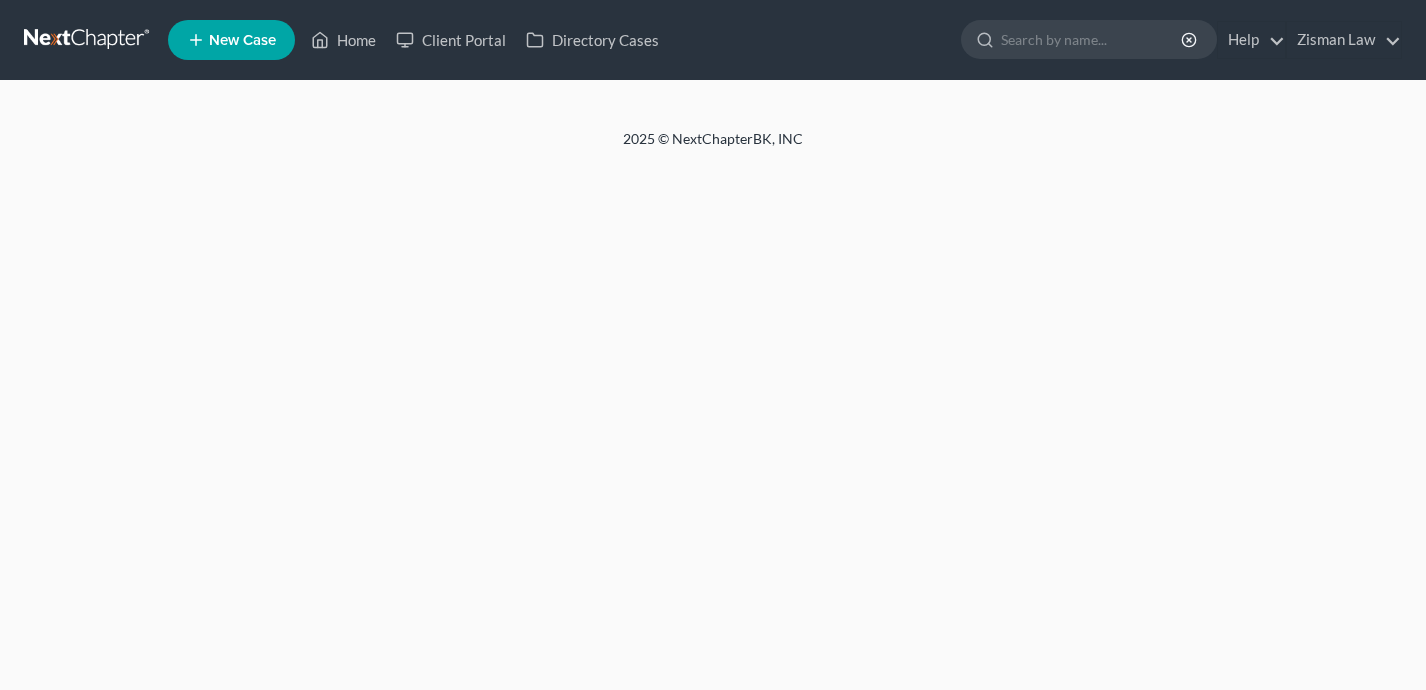 scroll, scrollTop: 0, scrollLeft: 0, axis: both 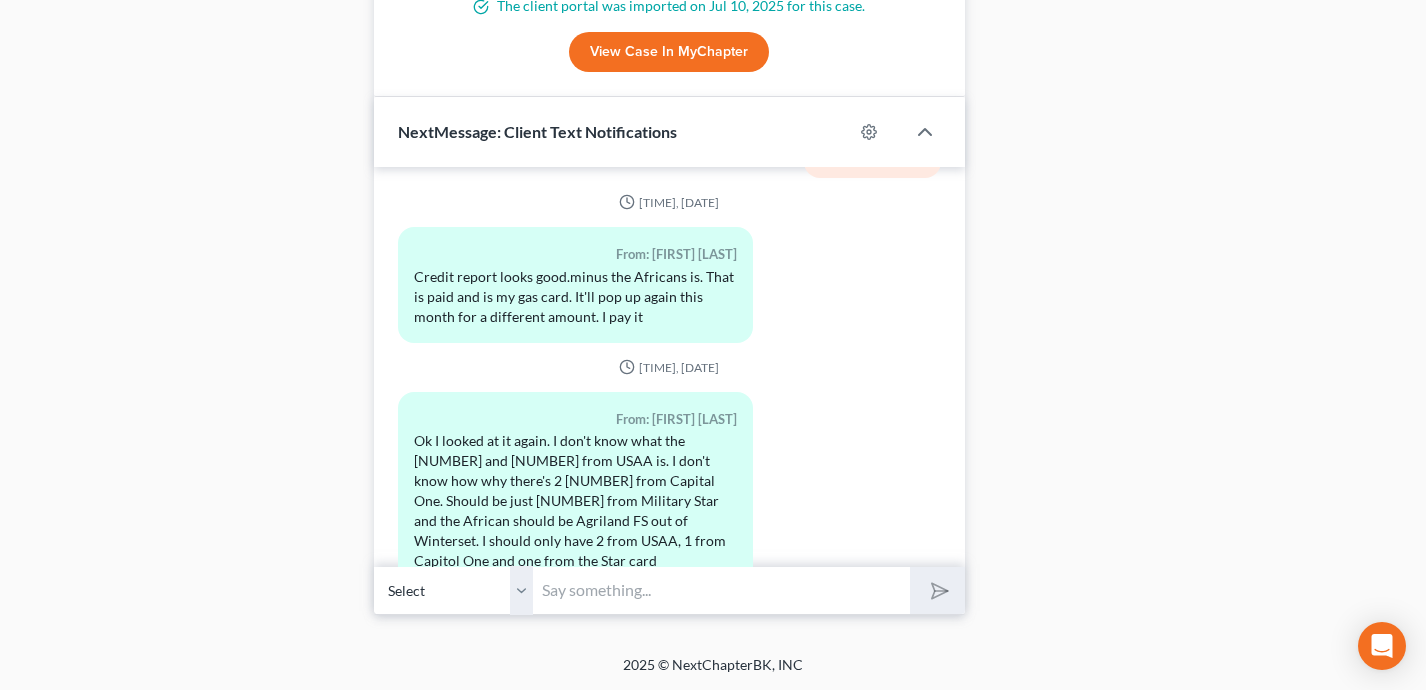 click at bounding box center (722, 590) 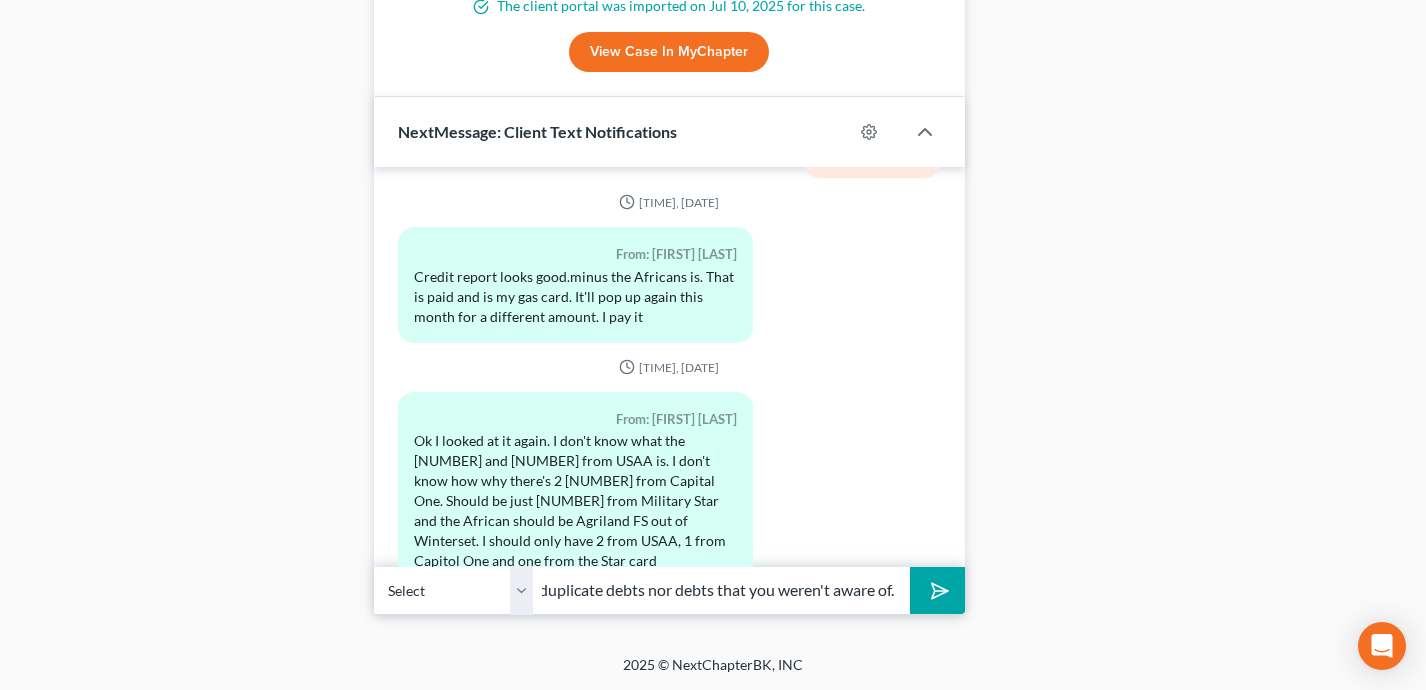 scroll, scrollTop: 0, scrollLeft: 235, axis: horizontal 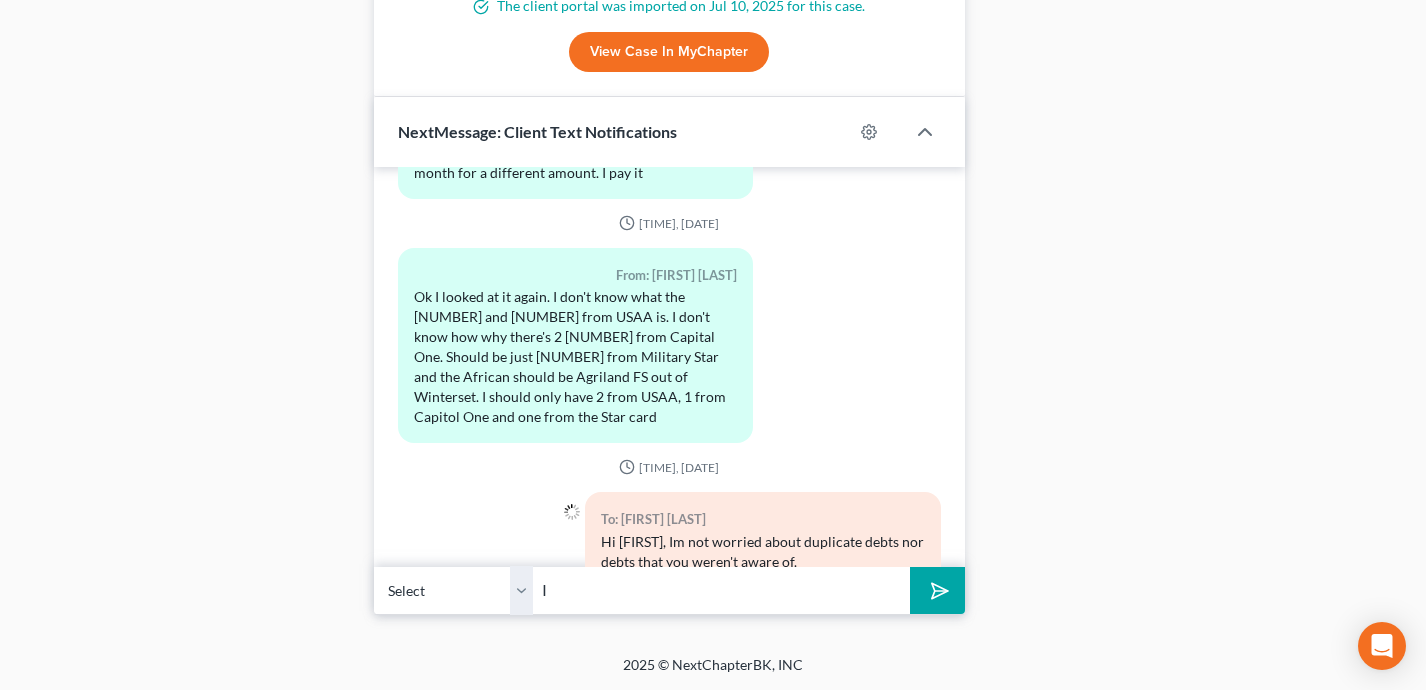 type on "I" 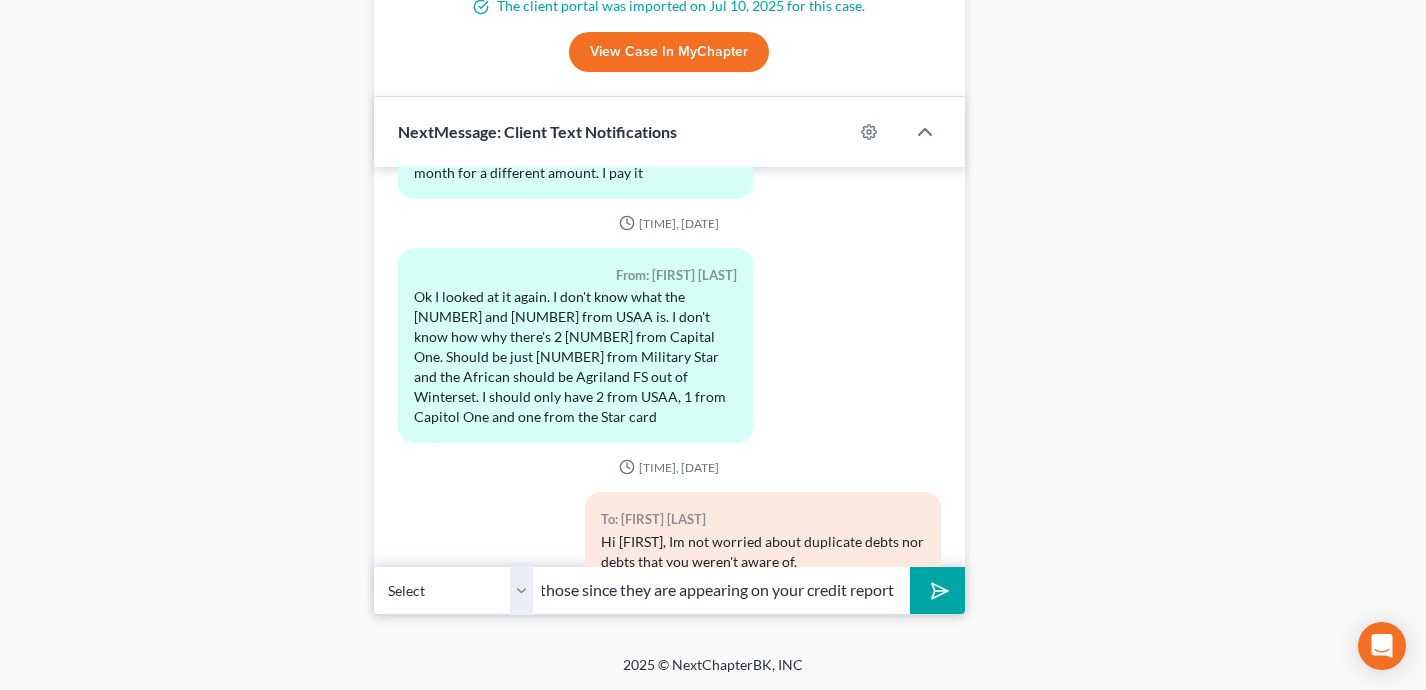 scroll, scrollTop: 0, scrollLeft: 252, axis: horizontal 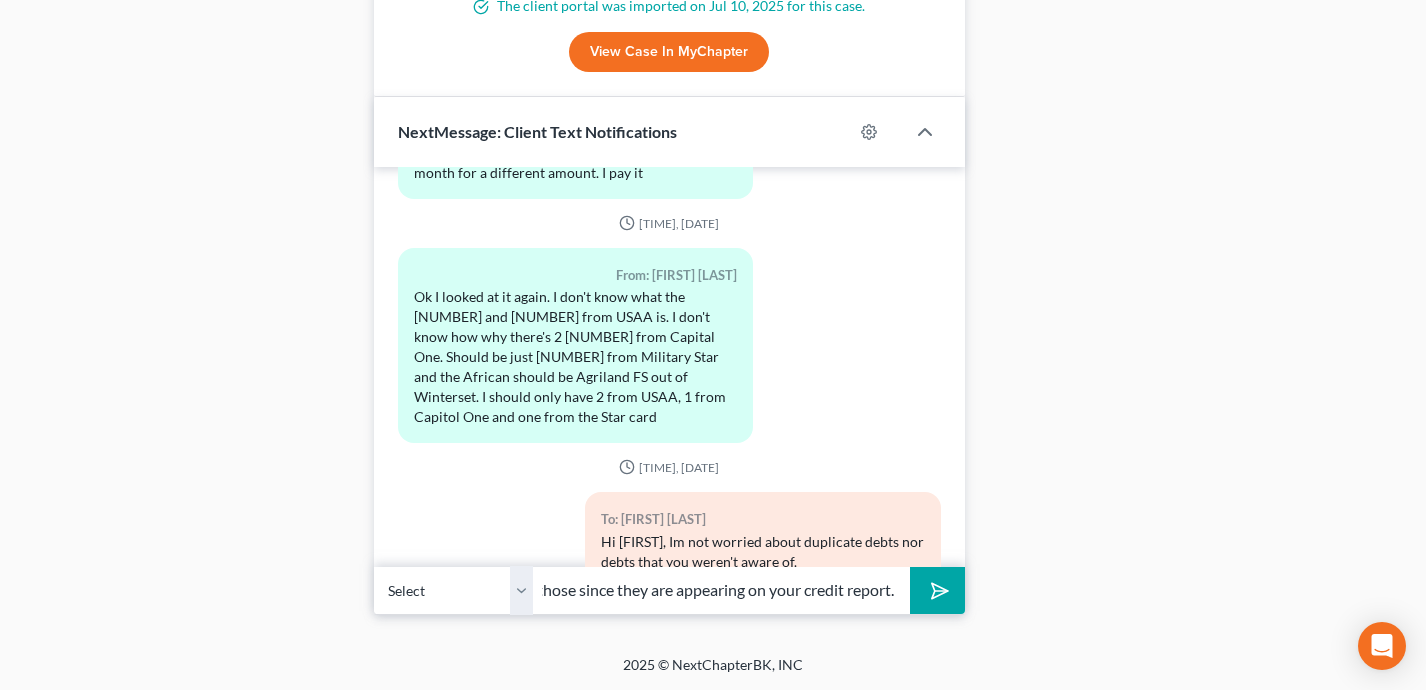 type on "It won't cause any harm to include those since they are appearing on your credit report." 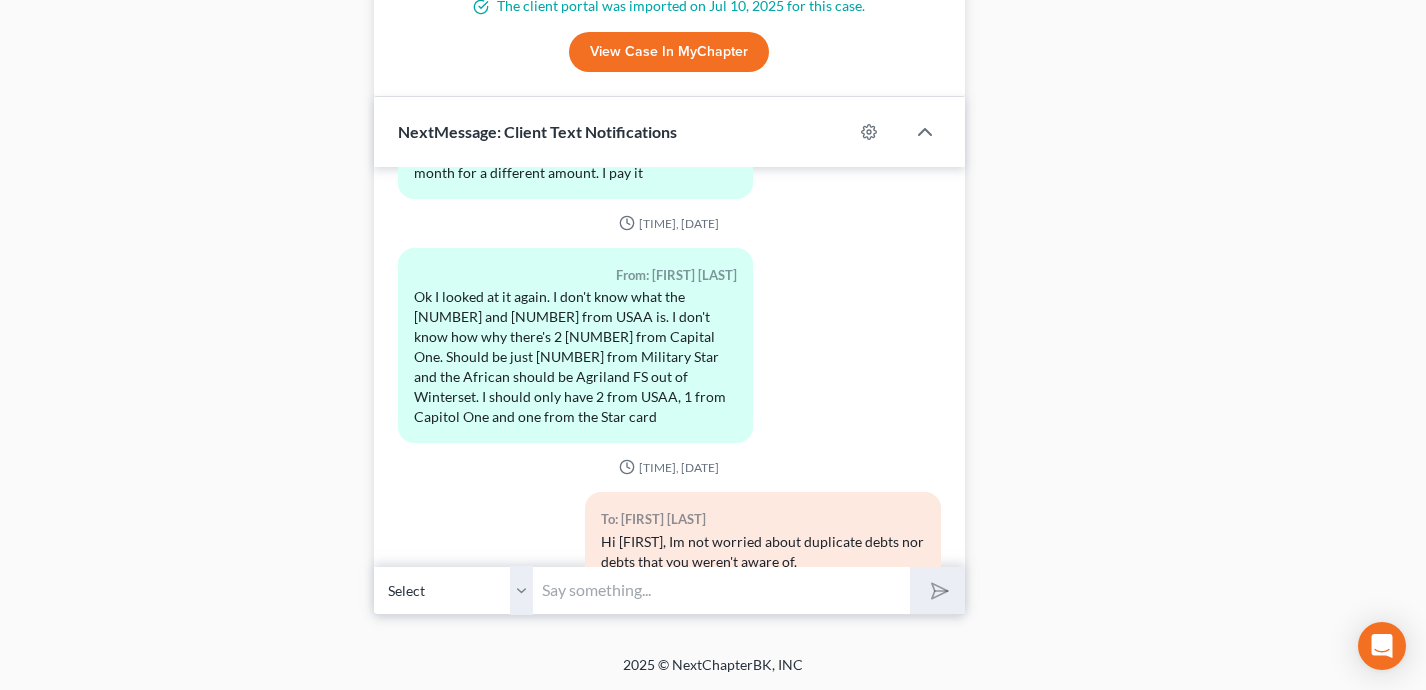 scroll, scrollTop: 0, scrollLeft: 0, axis: both 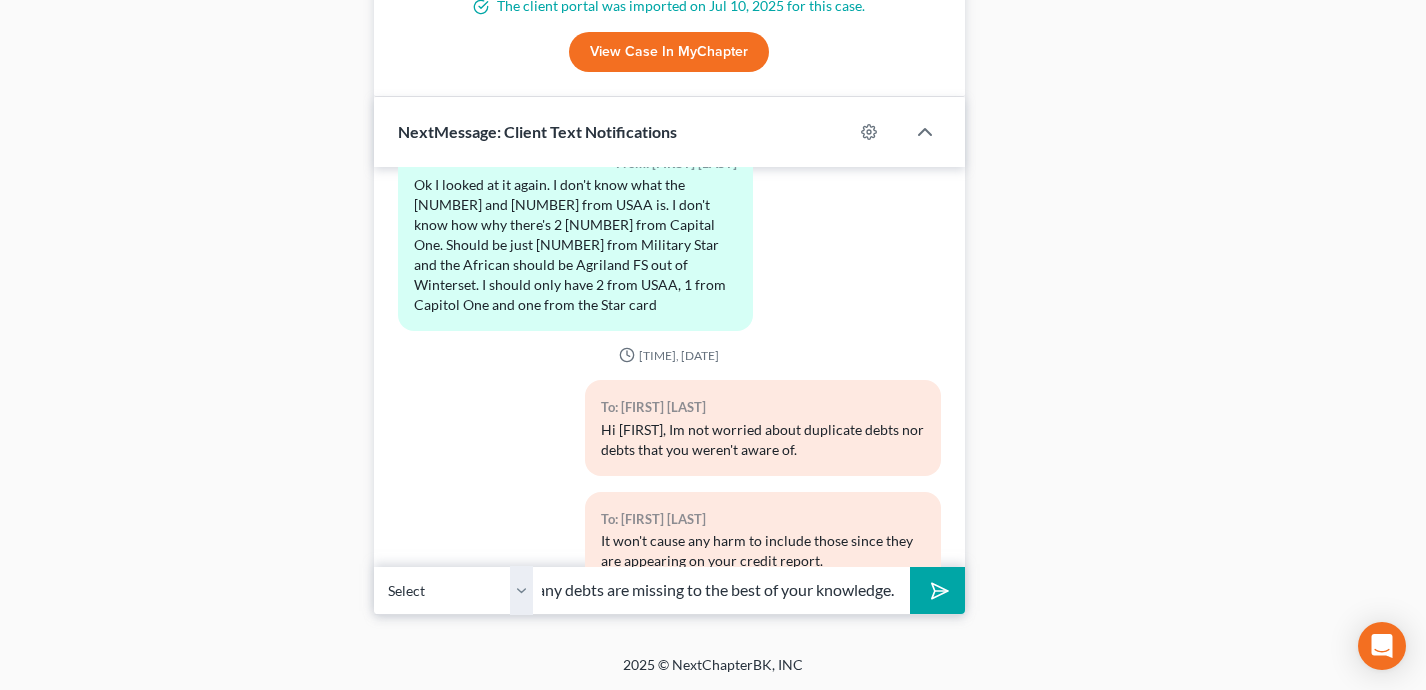 type on "I am concerned with missing debts. Let me know if any debts are missing to the best of your knowledge." 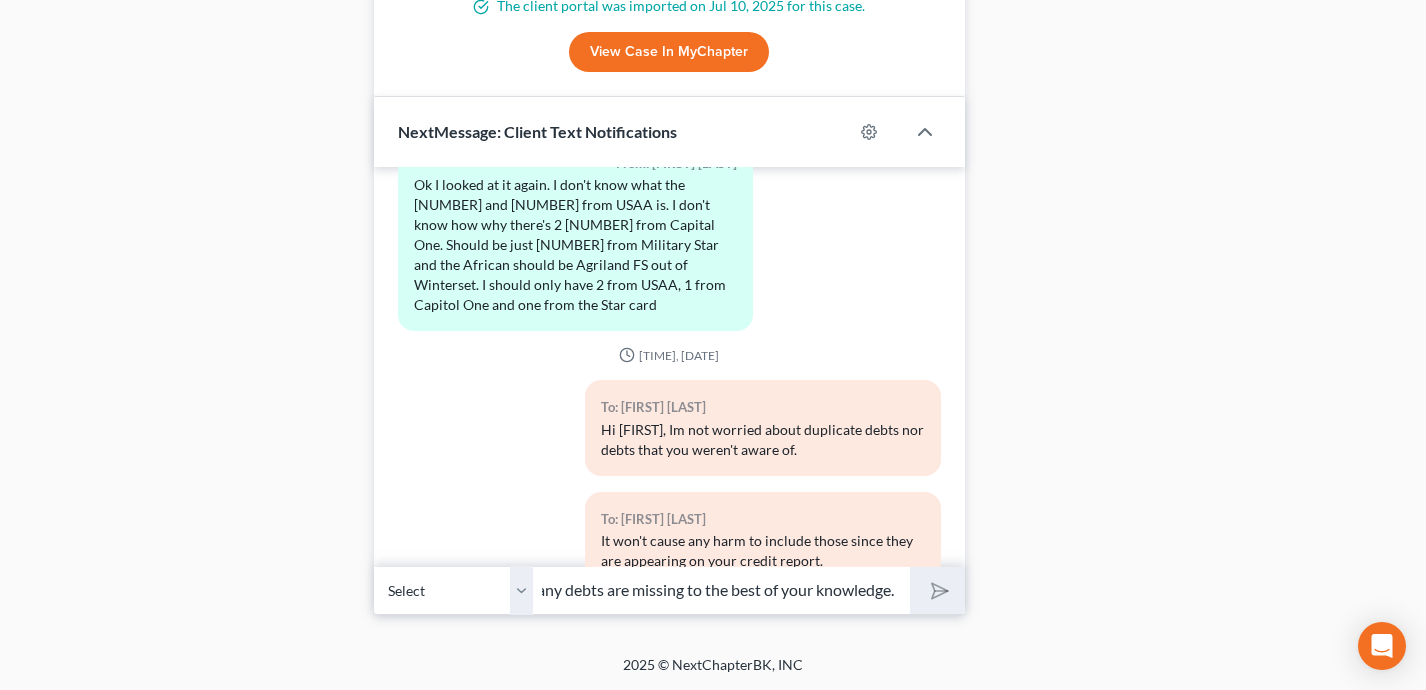 type 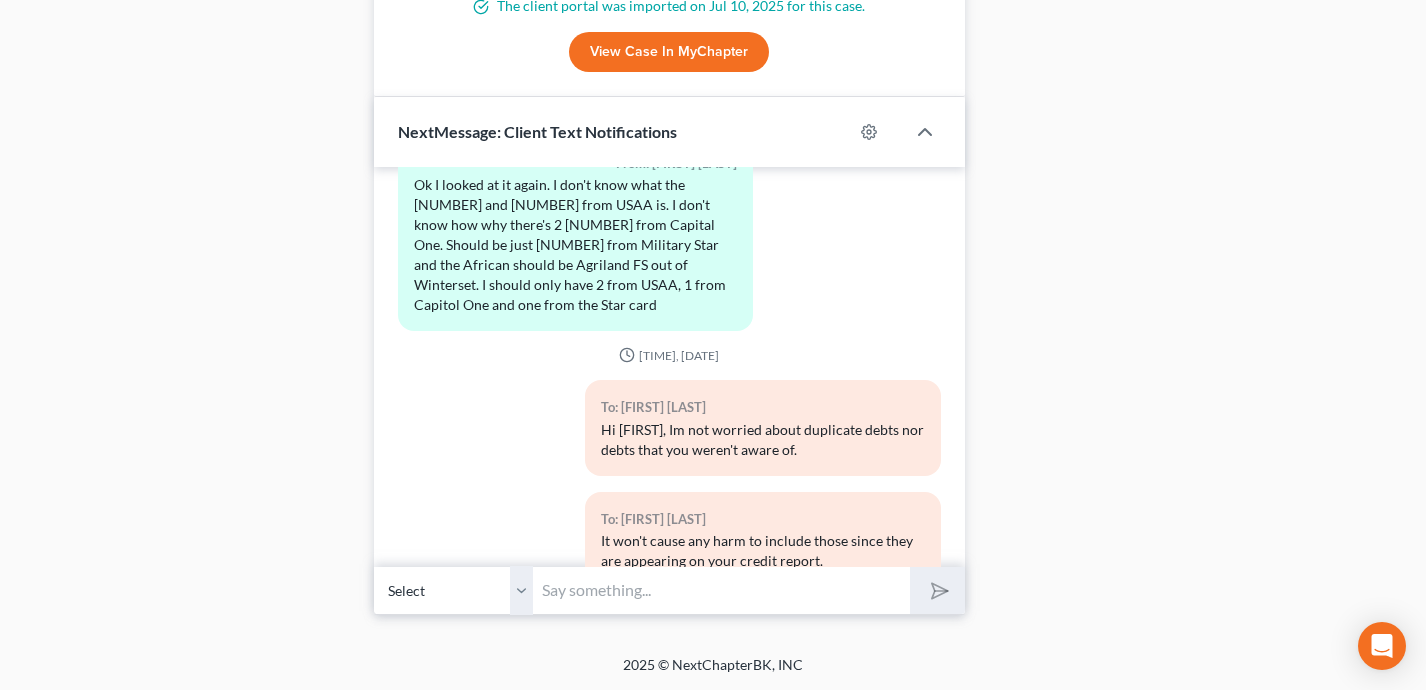 scroll, scrollTop: 0, scrollLeft: 0, axis: both 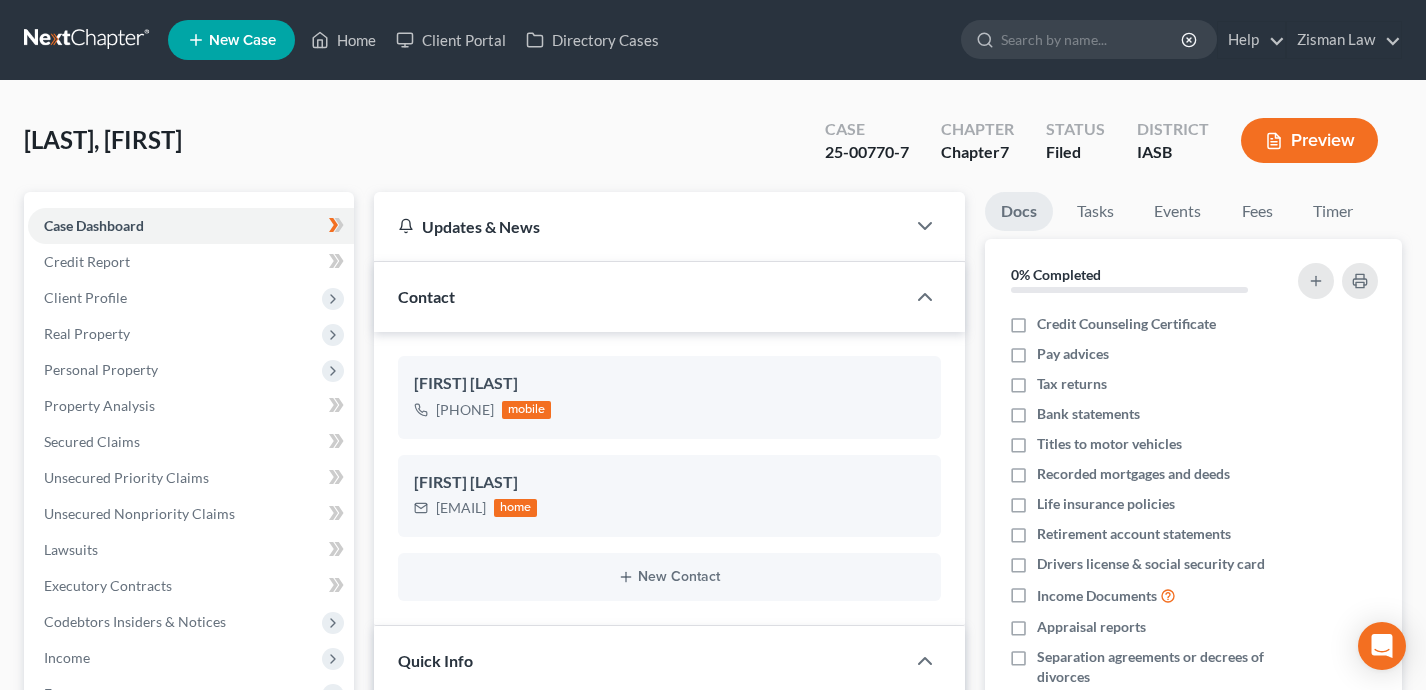 select on "6" 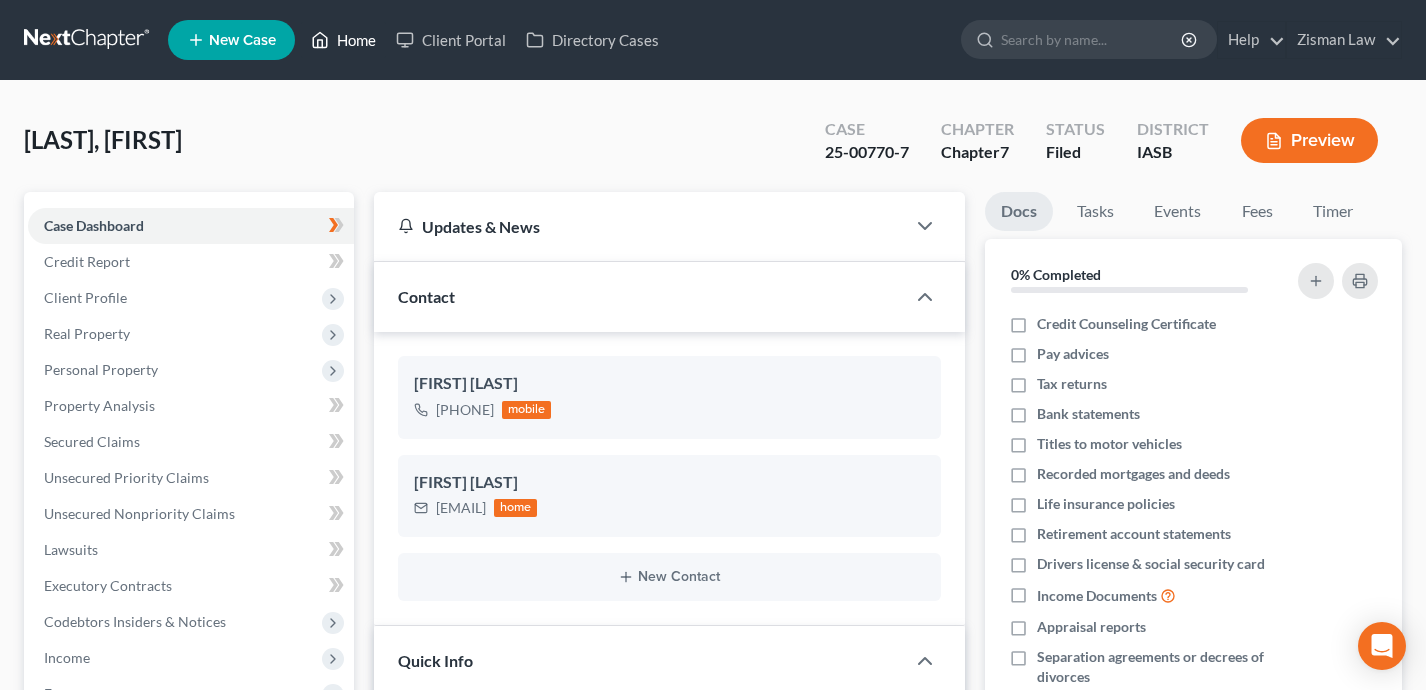 click on "Home" at bounding box center [343, 40] 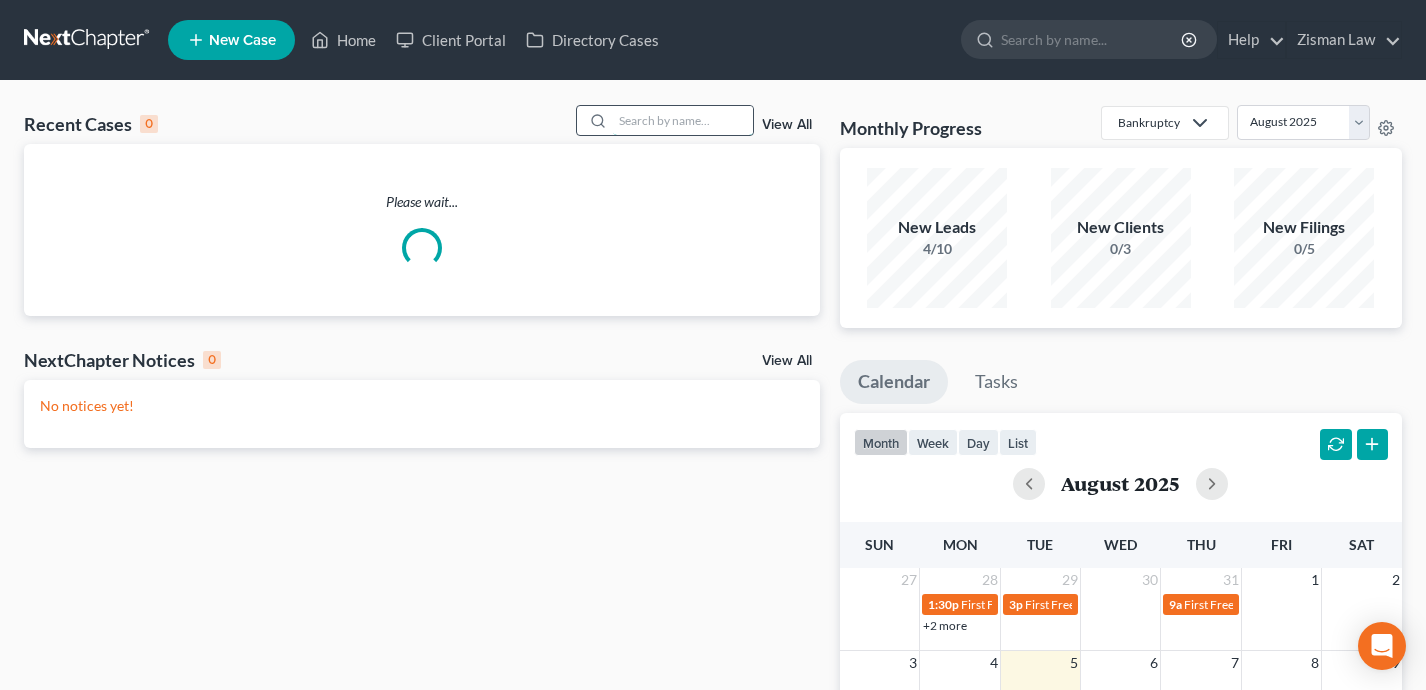 click at bounding box center [683, 120] 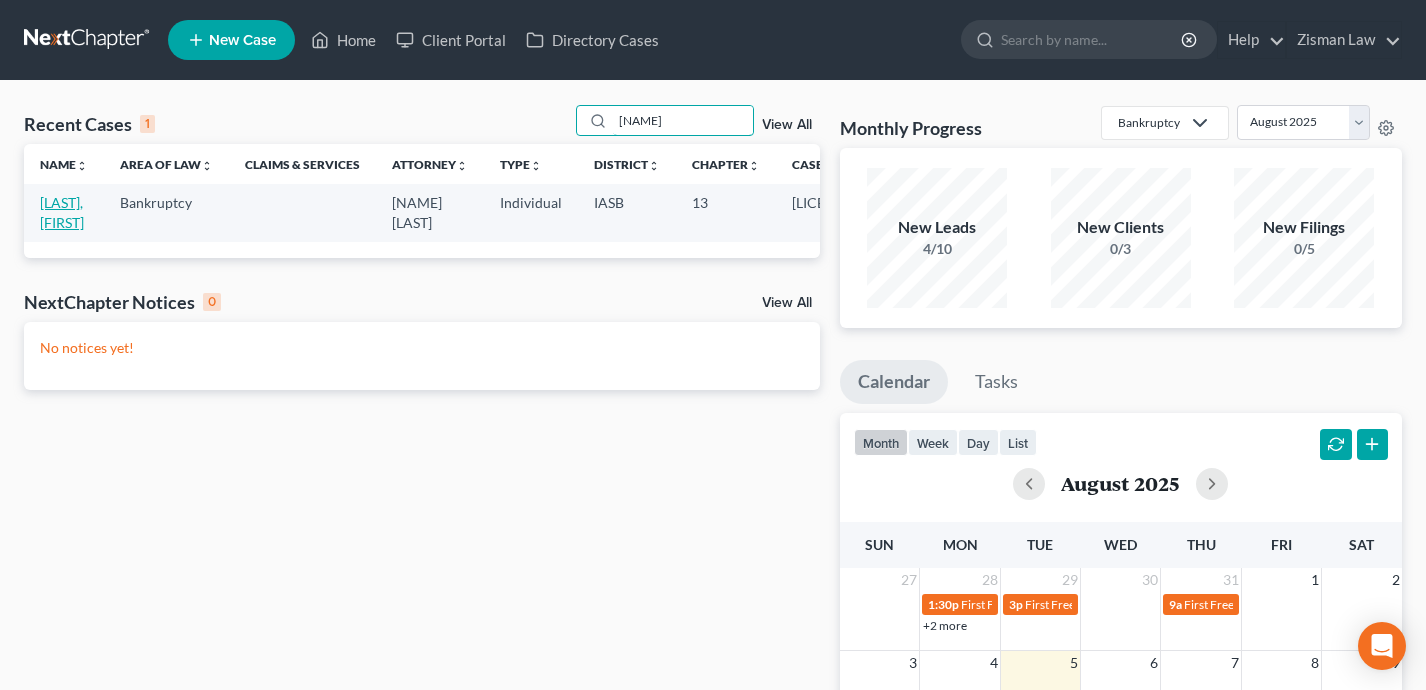 type on "clementine" 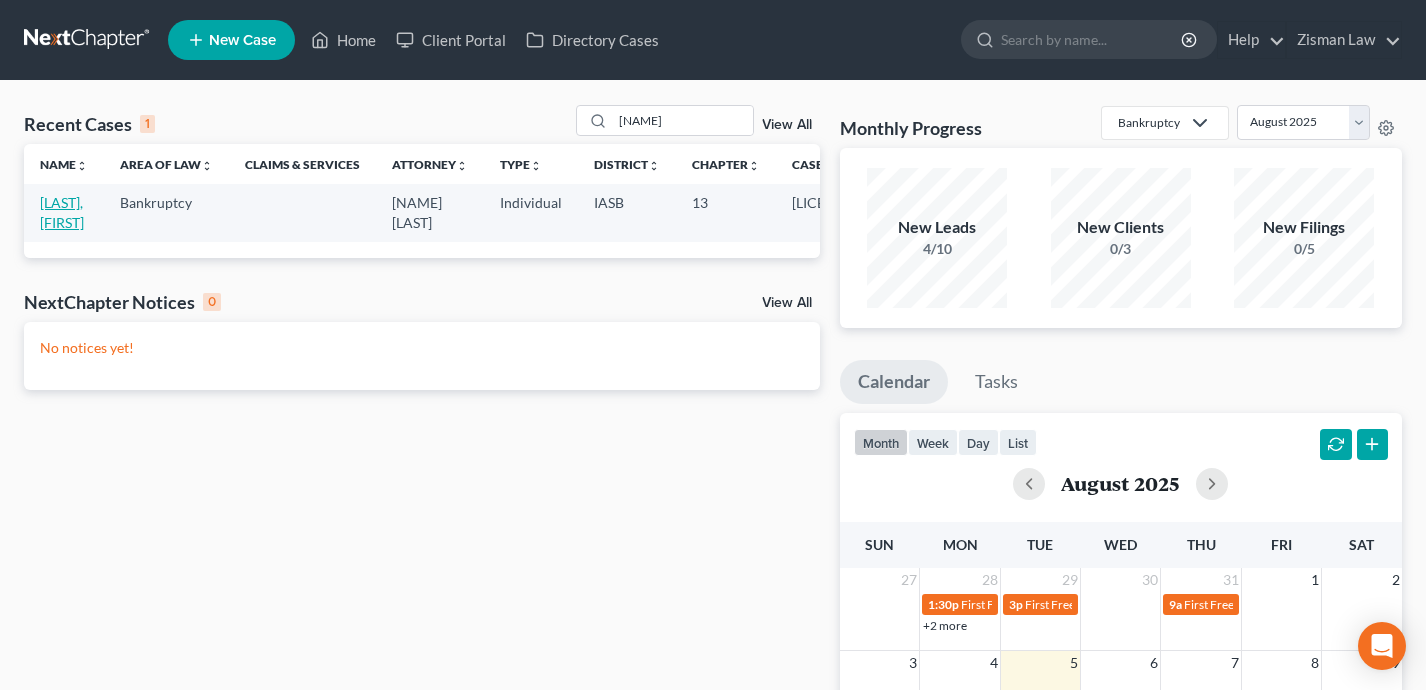 click on "Stuckey, Clementine" at bounding box center [62, 212] 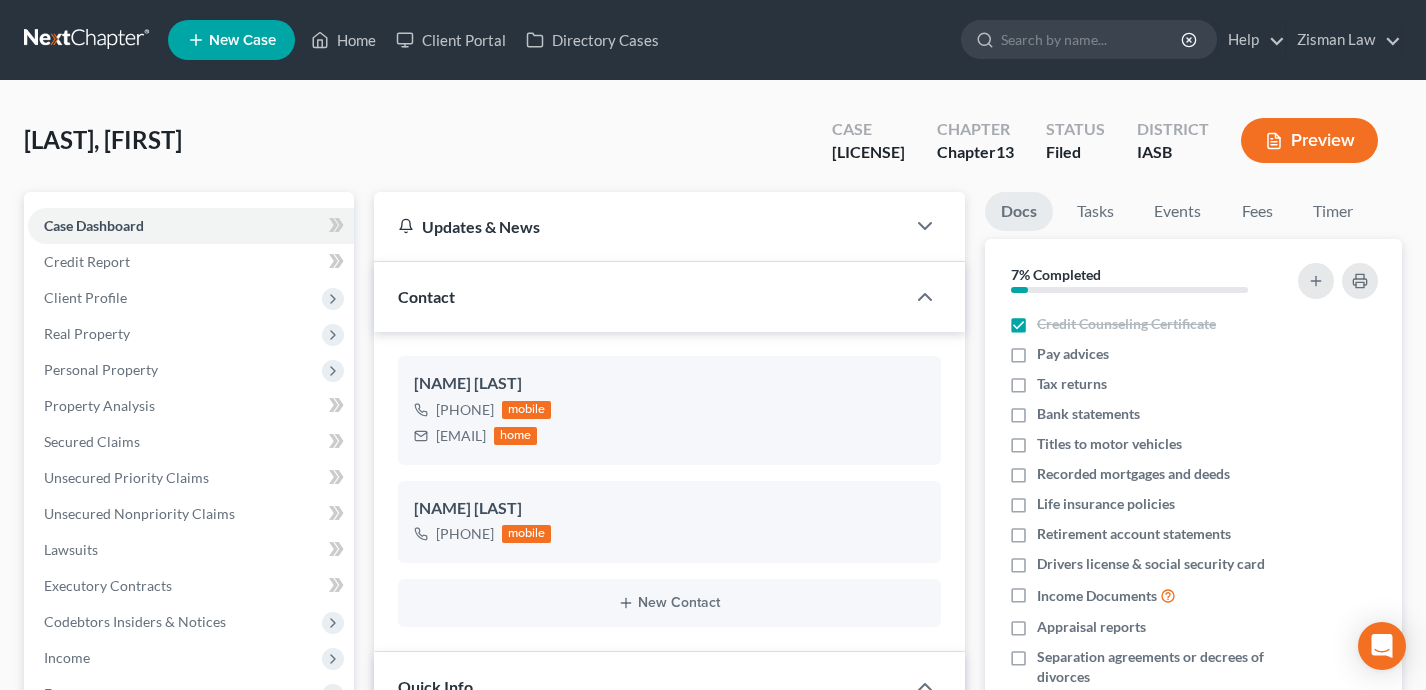 scroll, scrollTop: 801, scrollLeft: 0, axis: vertical 